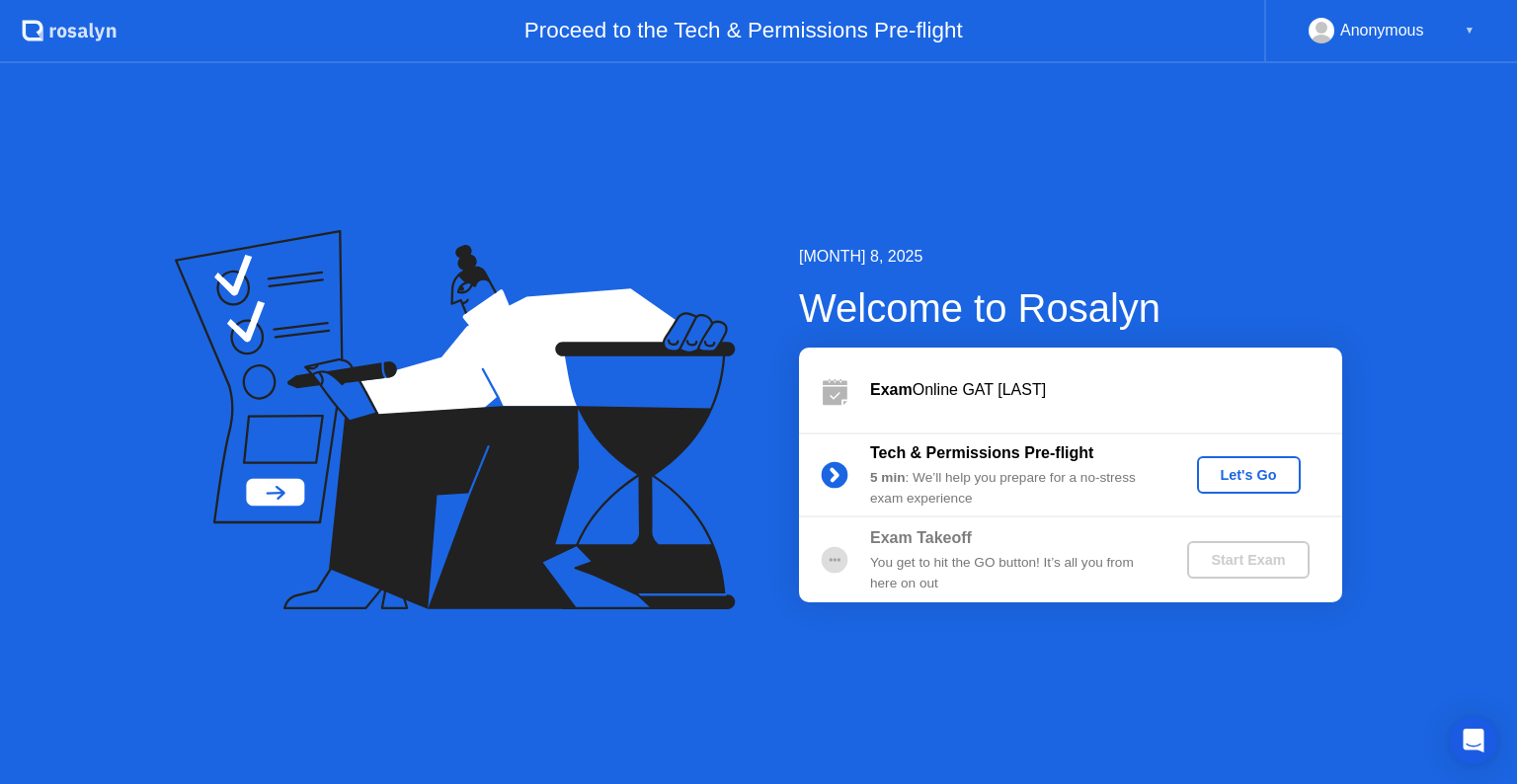 scroll, scrollTop: 0, scrollLeft: 0, axis: both 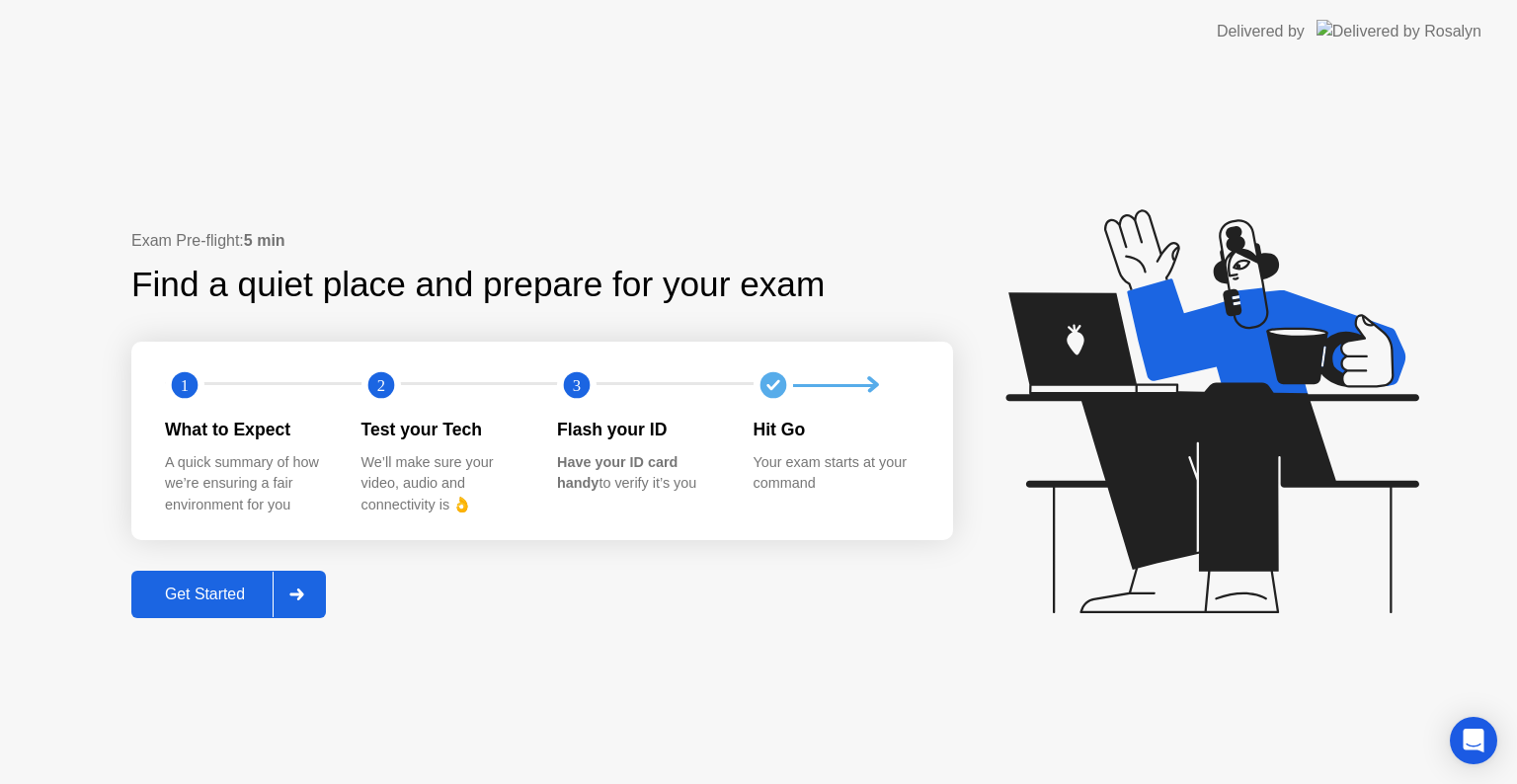 click 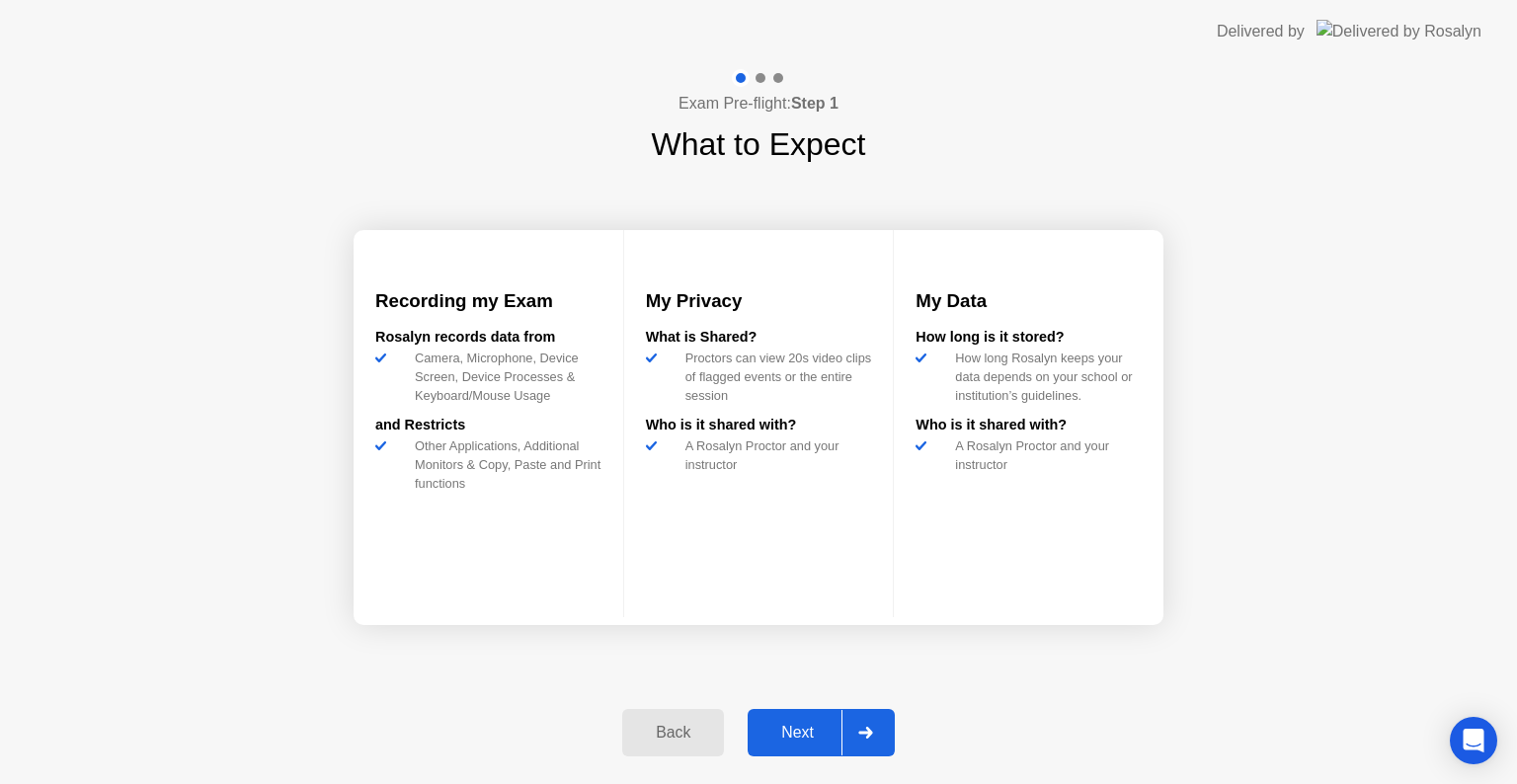 click on "Next" 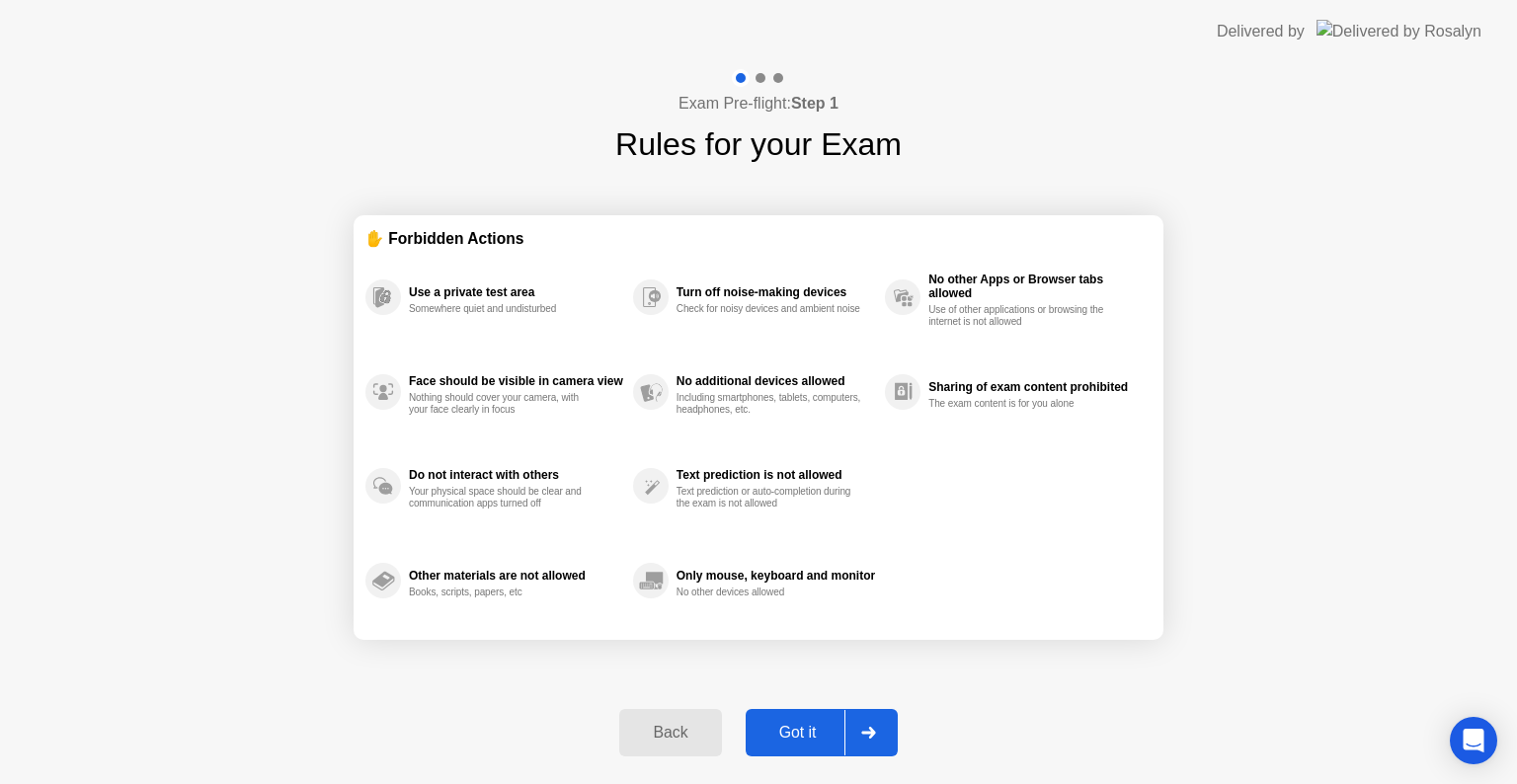 click on "Got it" 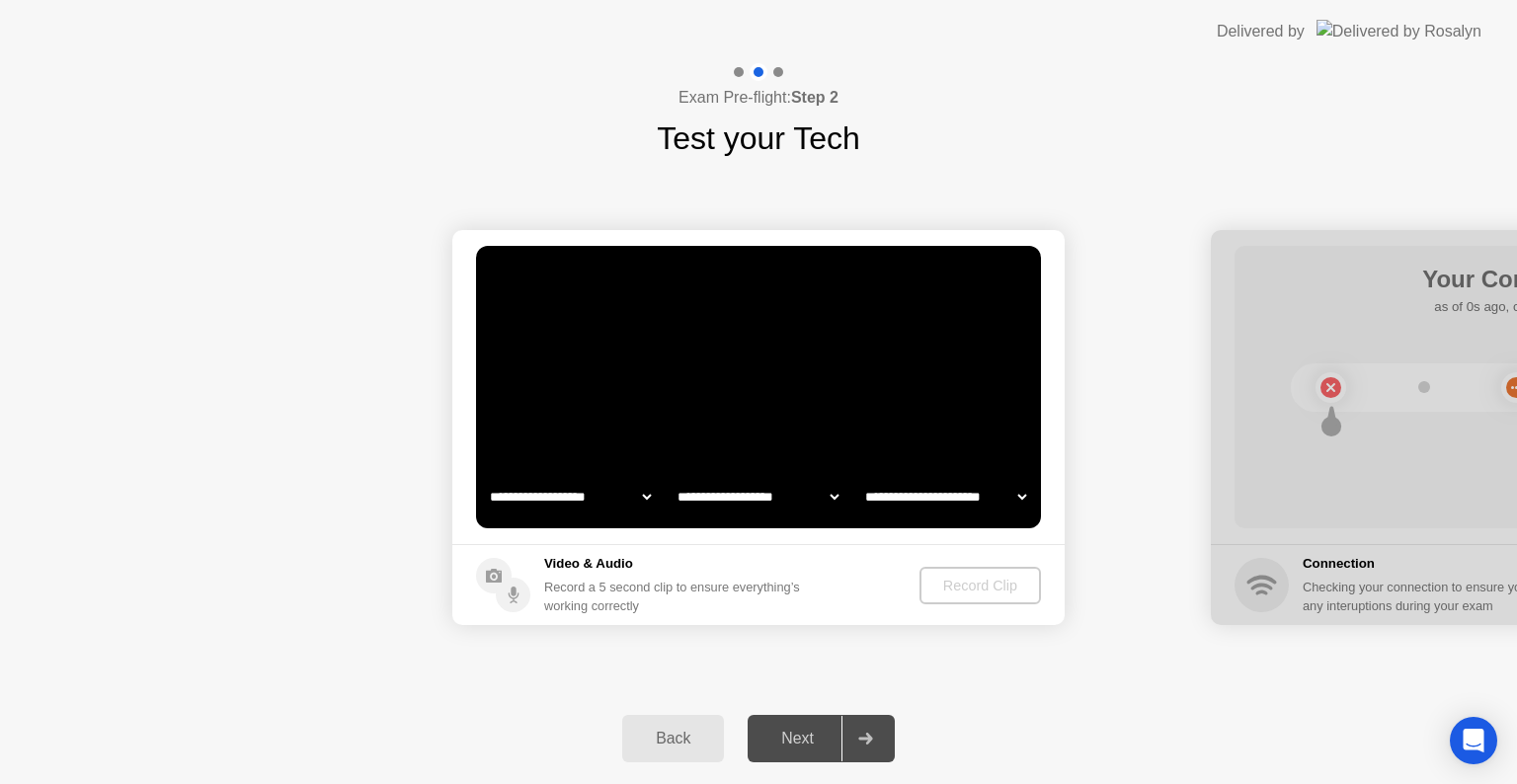 select on "**********" 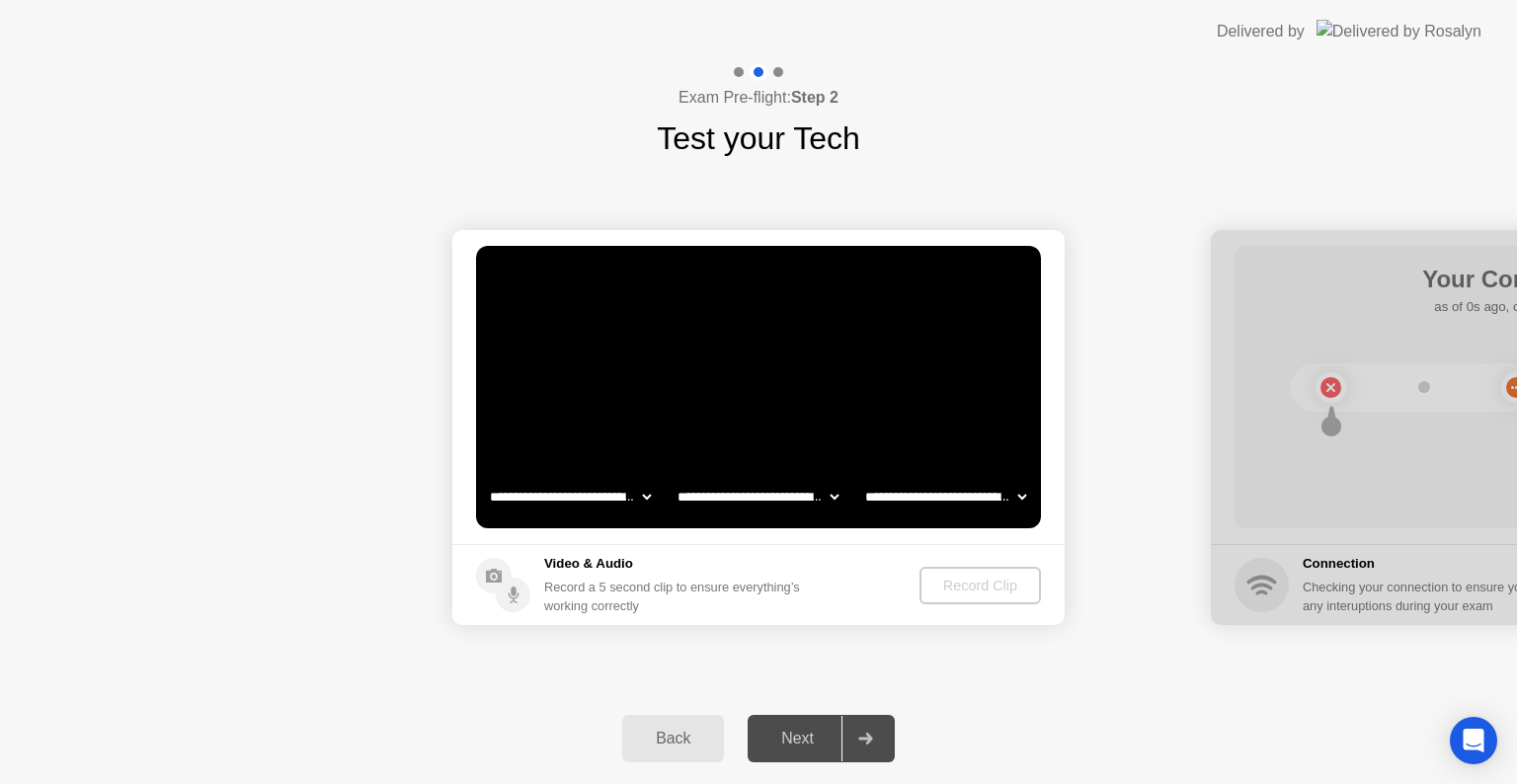 click on "**********" 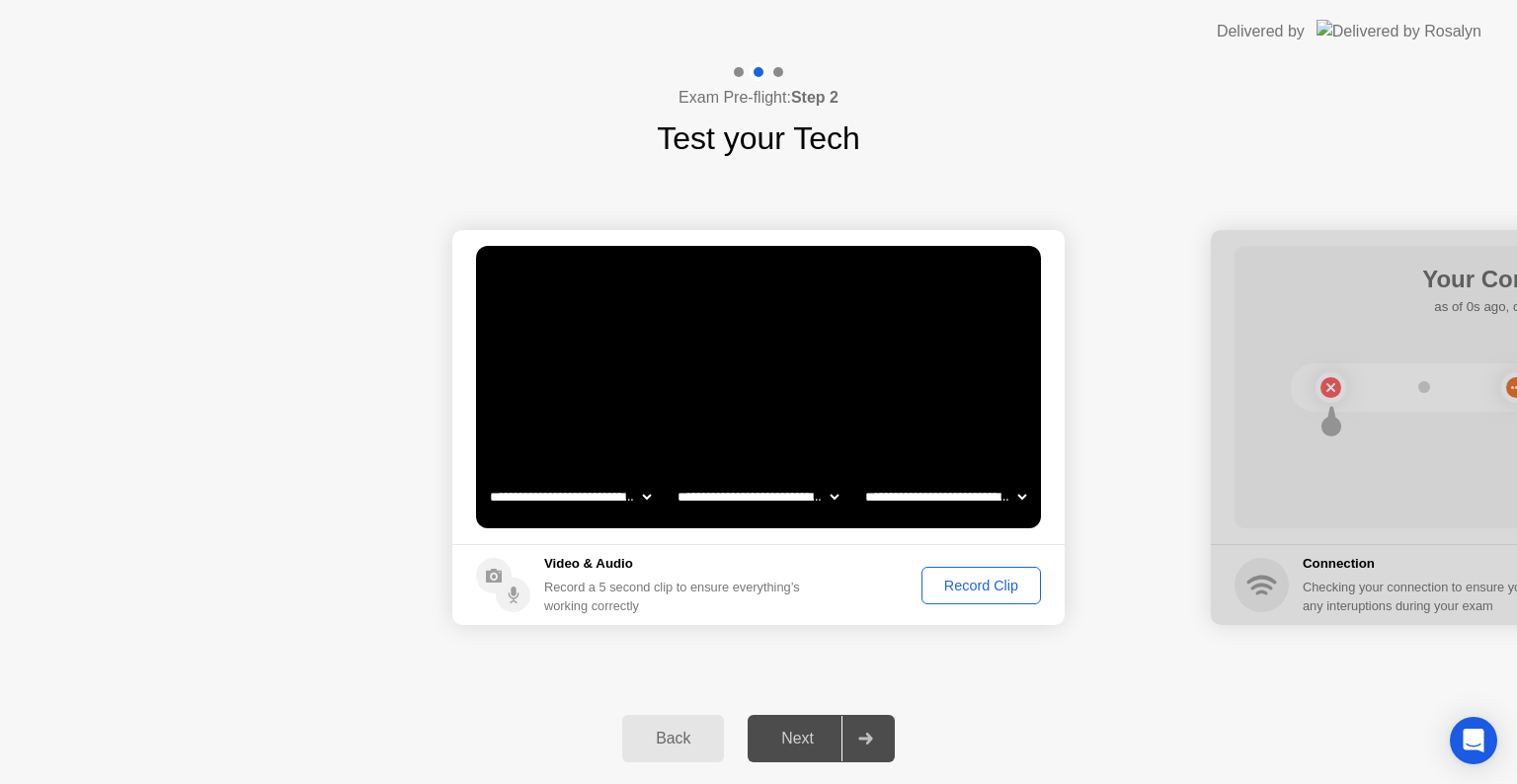 select on "*" 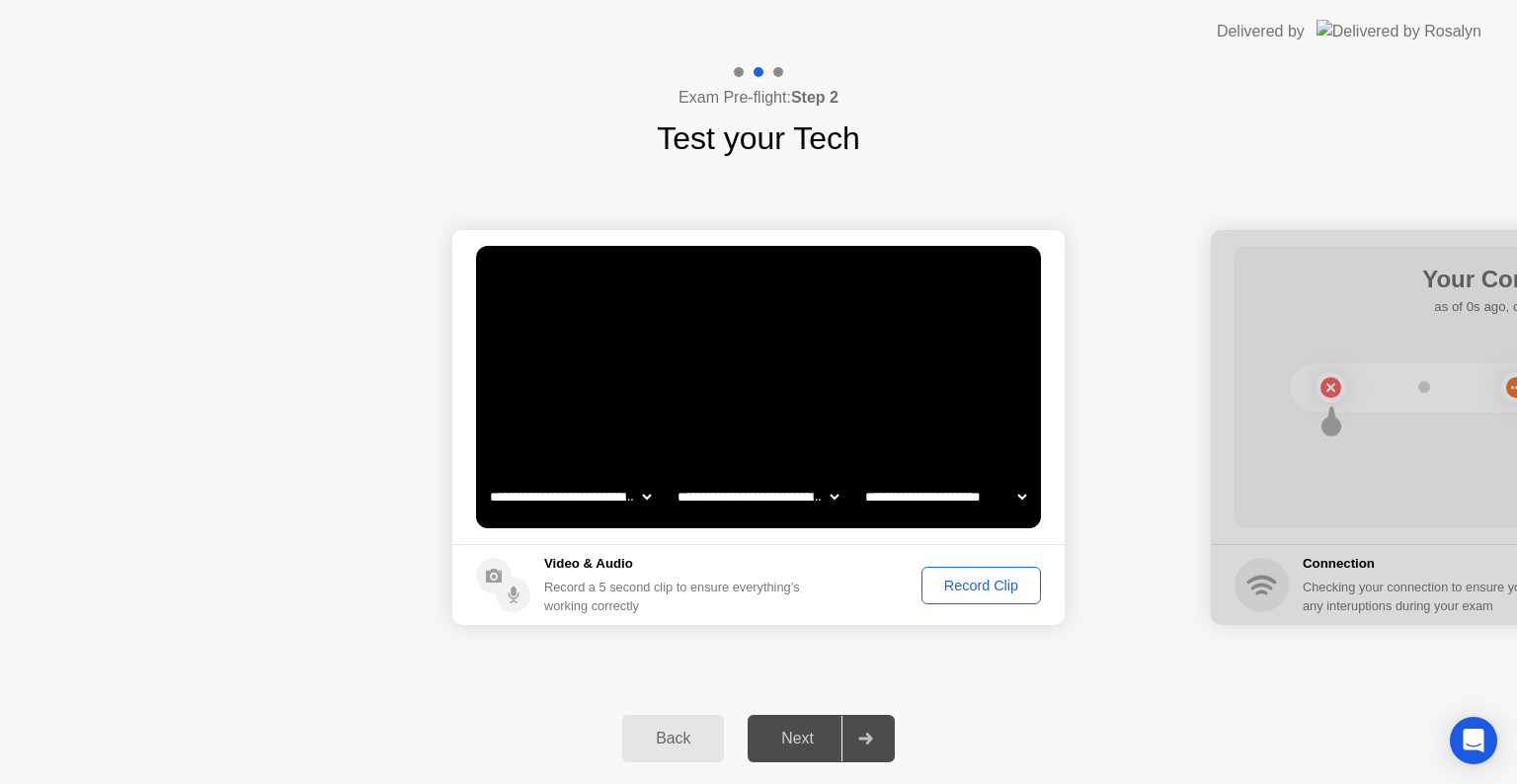 click on "**********" 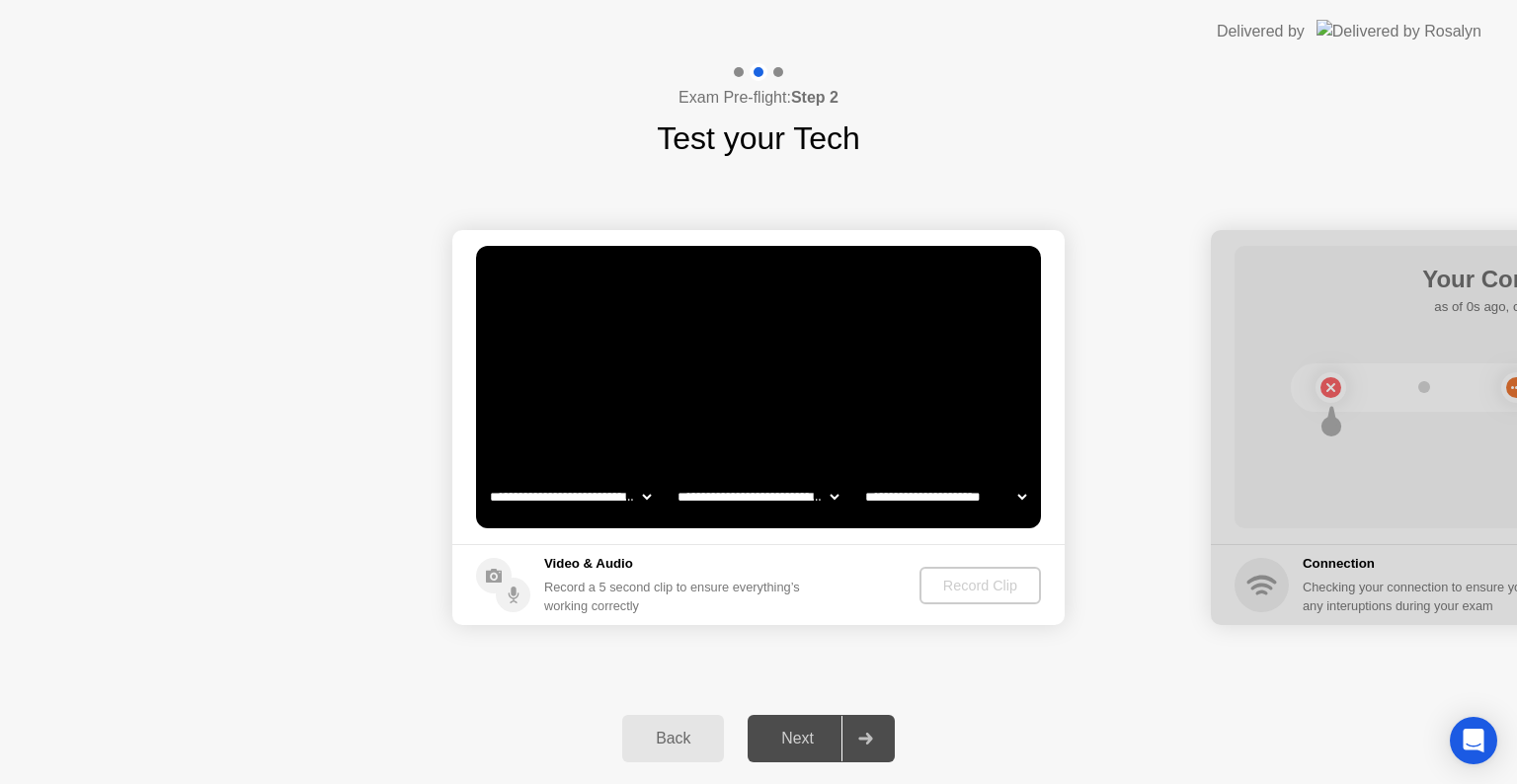 click on "**********" 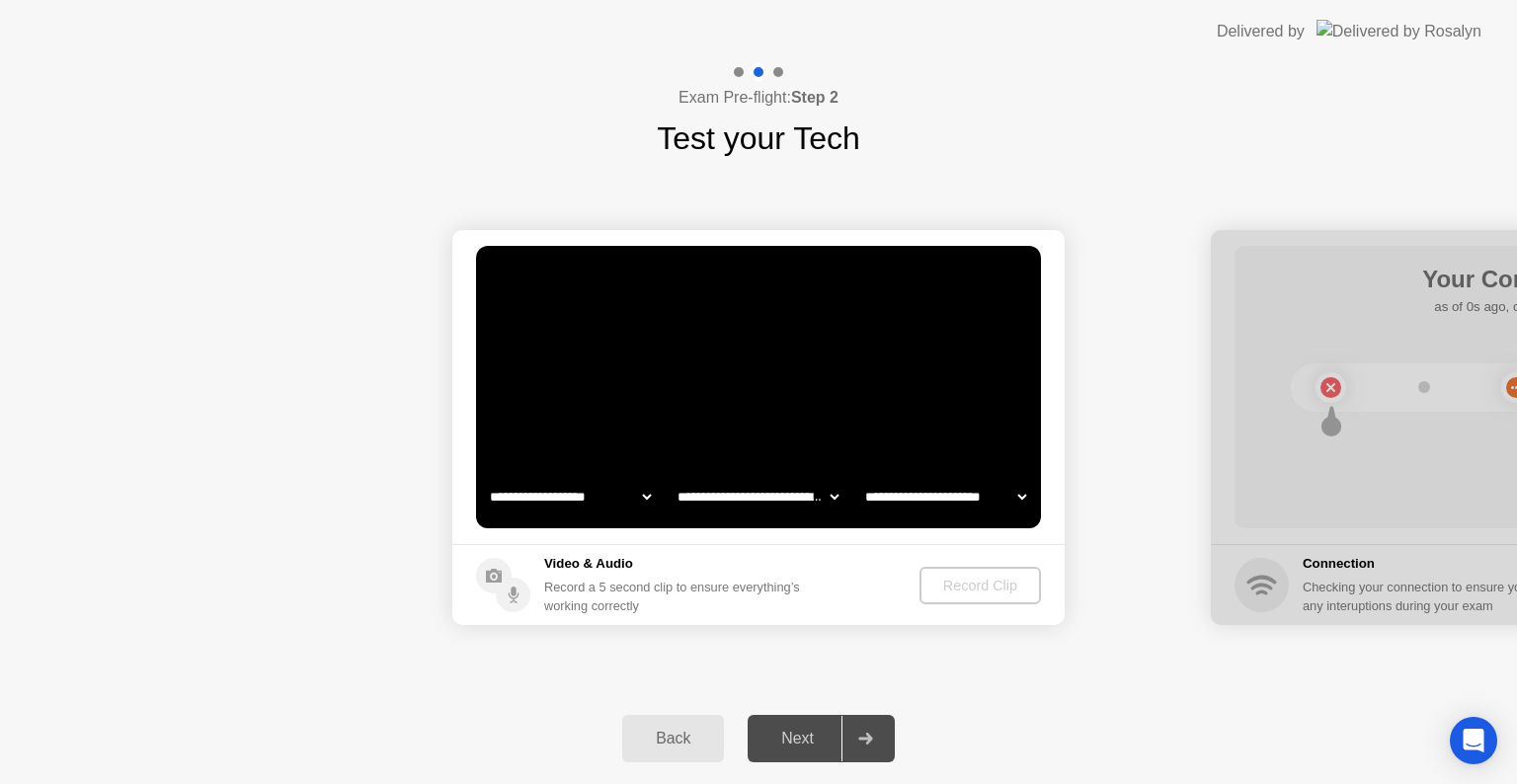 click on "**********" 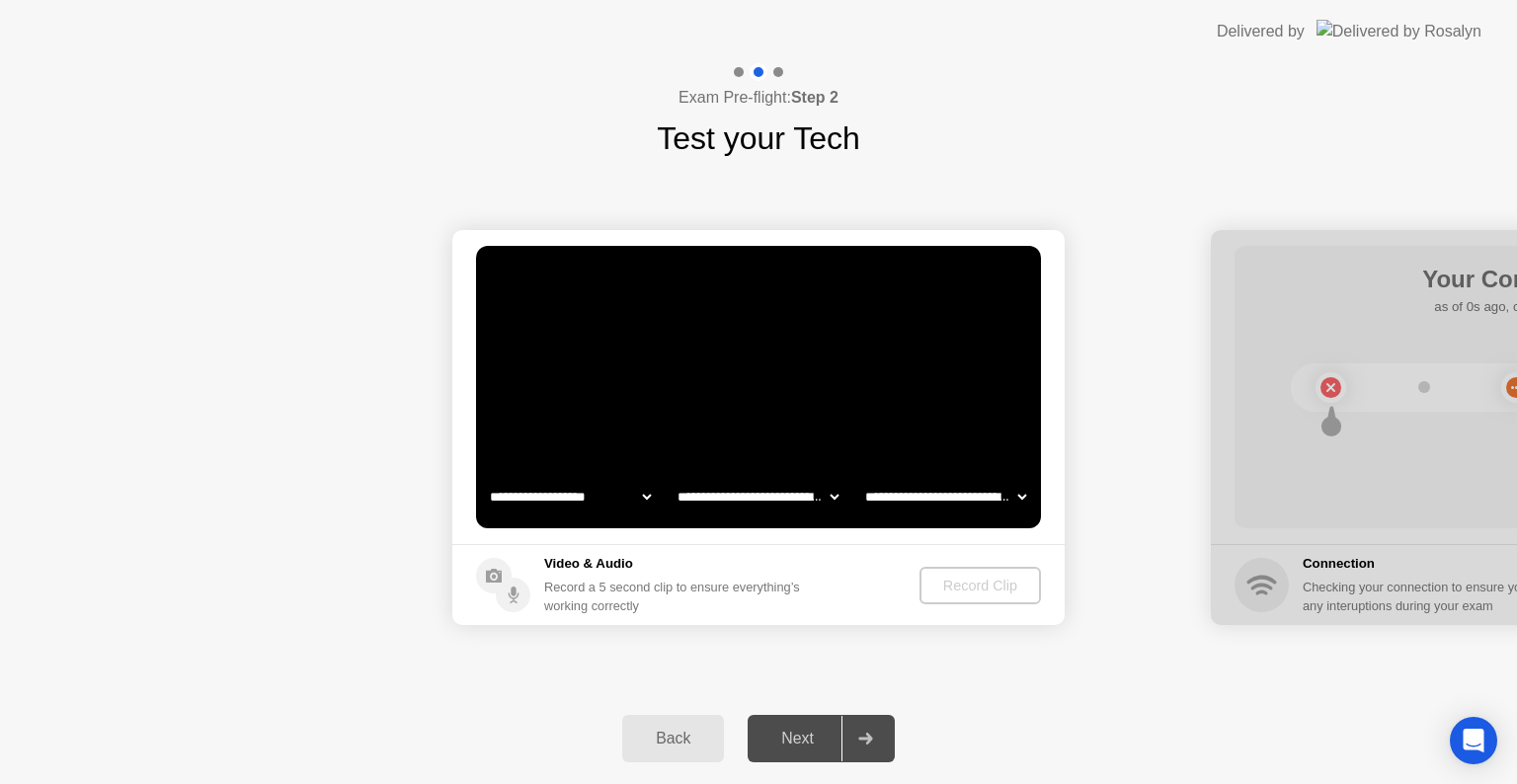 click on "**********" 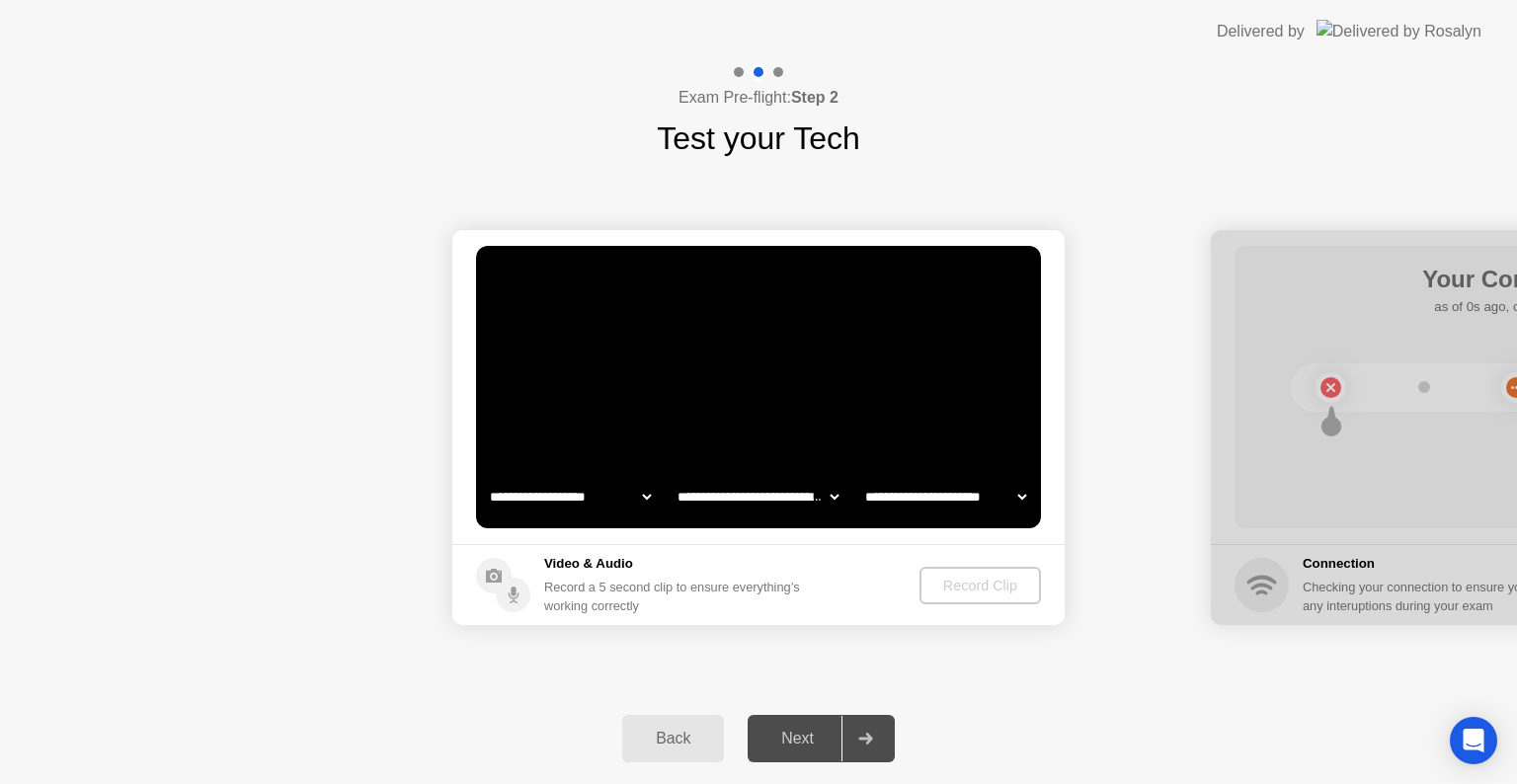 click on "**********" 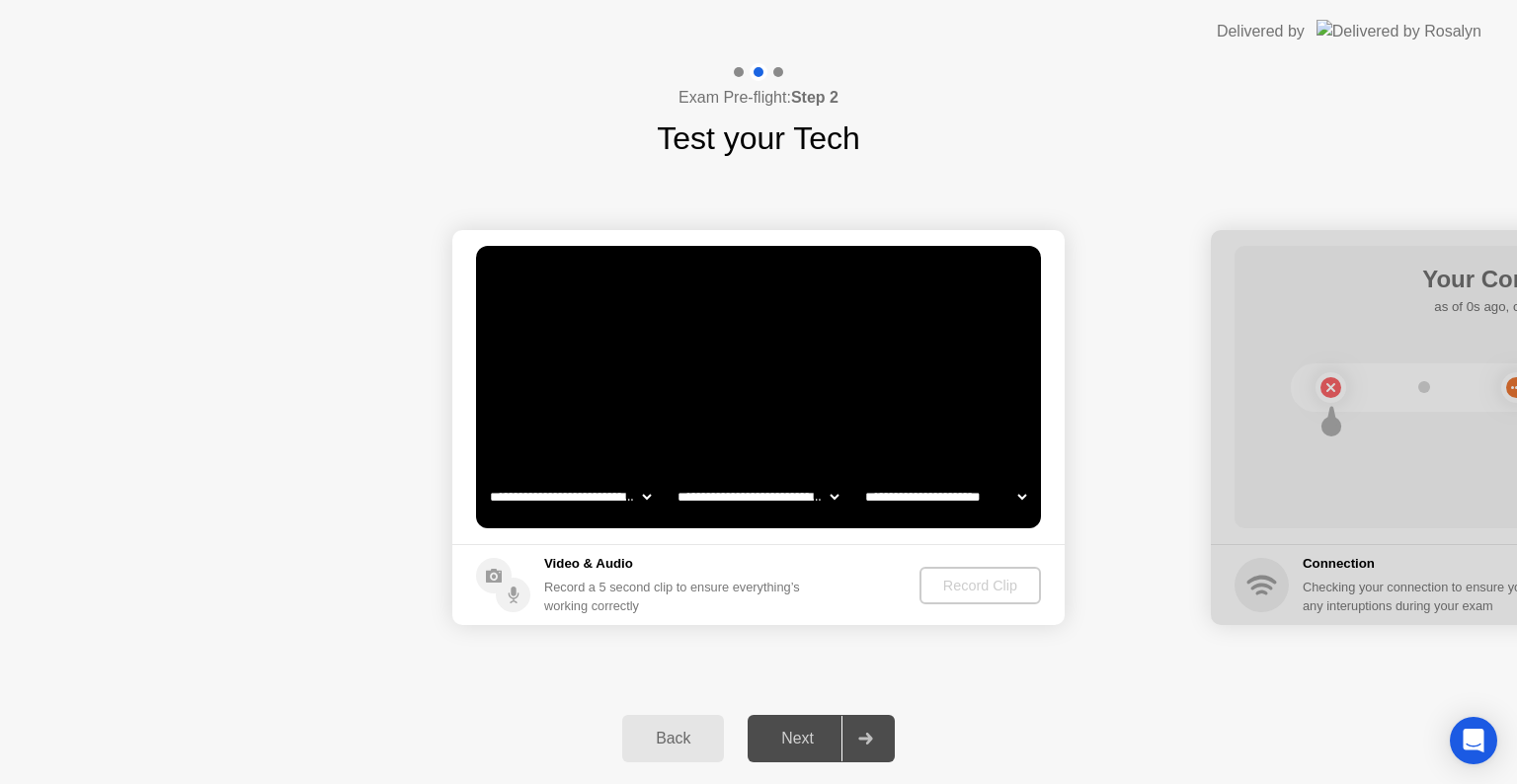 click on "**********" 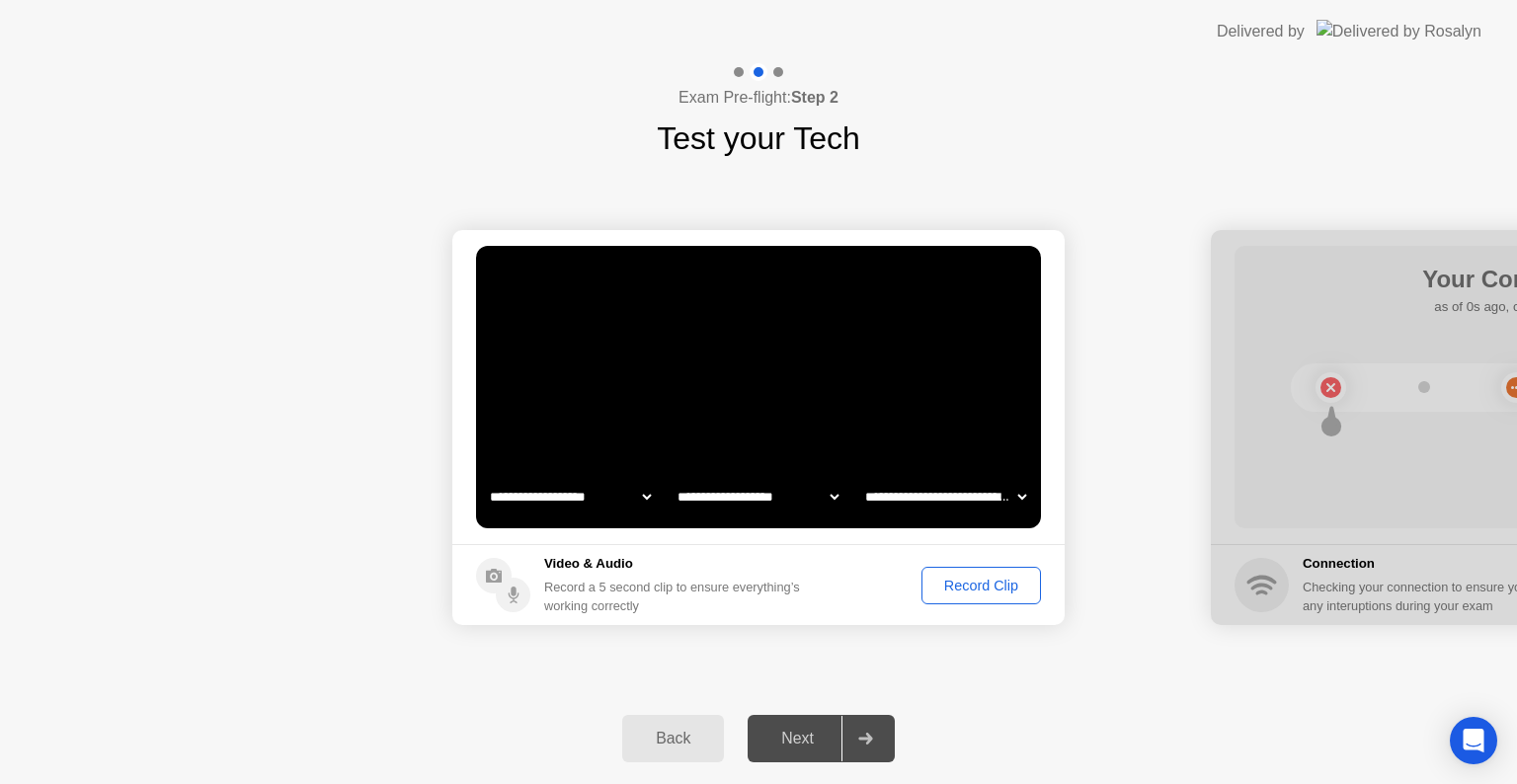 click on "Record Clip" 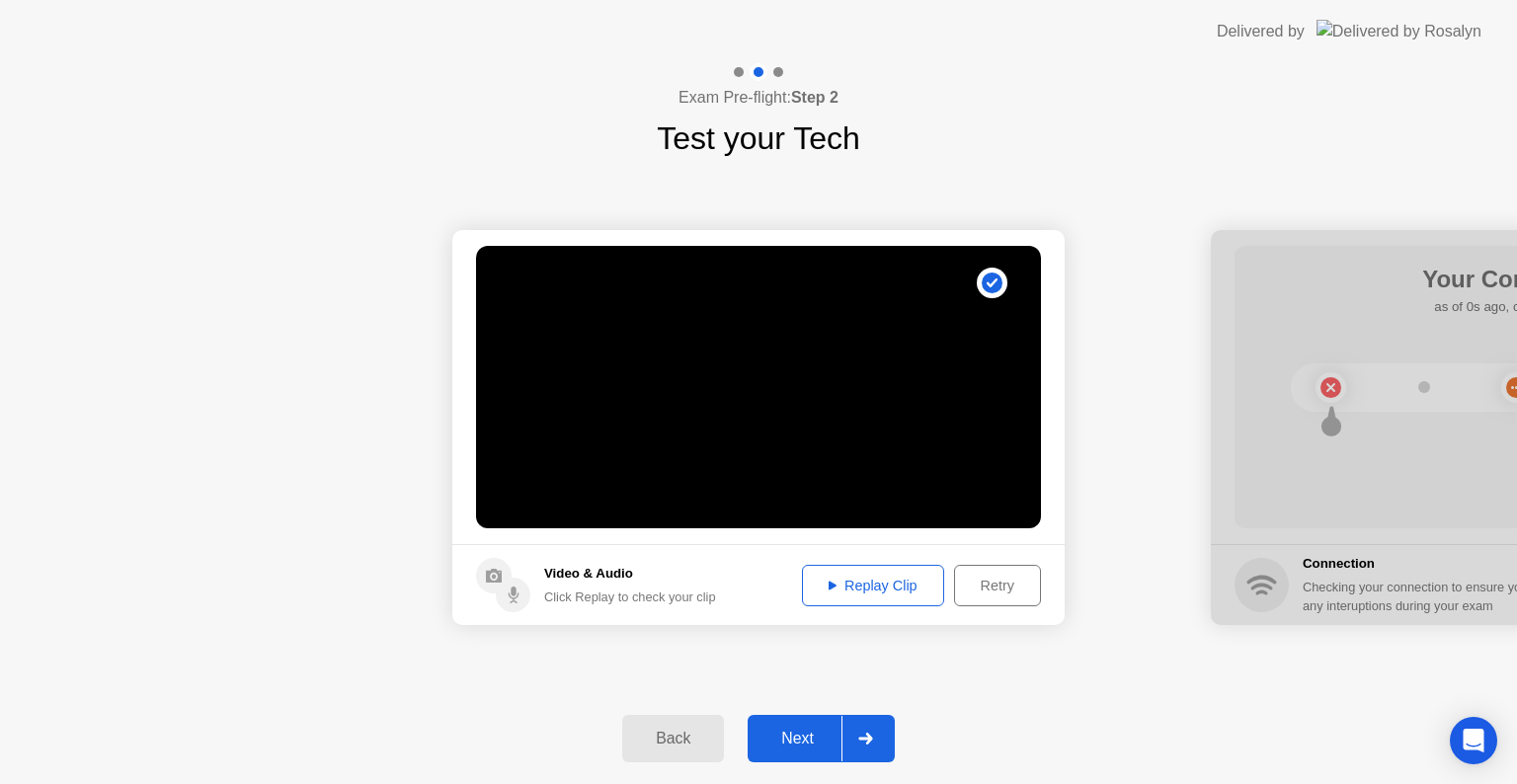 click on "Next" 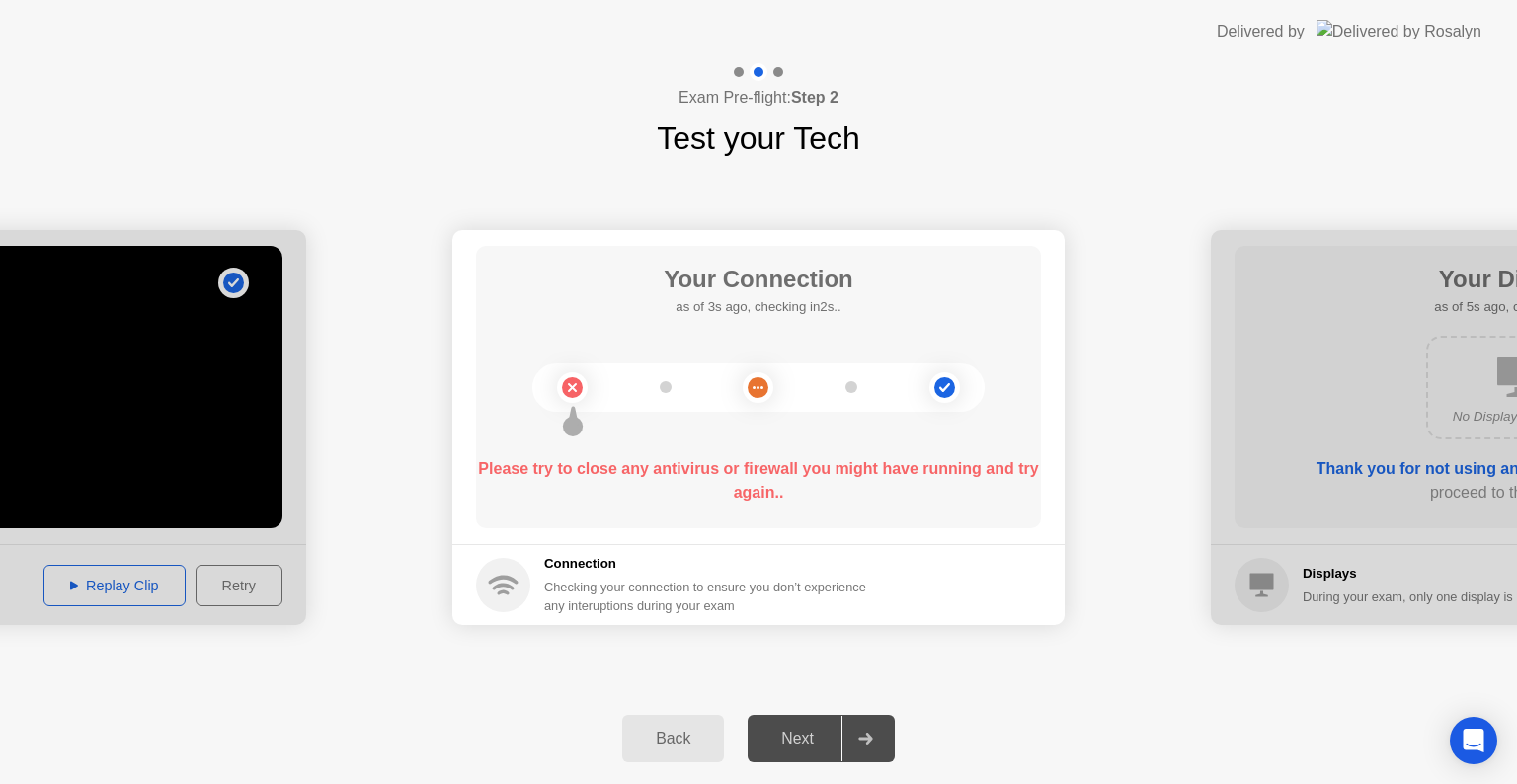 click on "Please try to close any antivirus or firewall you might have running and try again.." 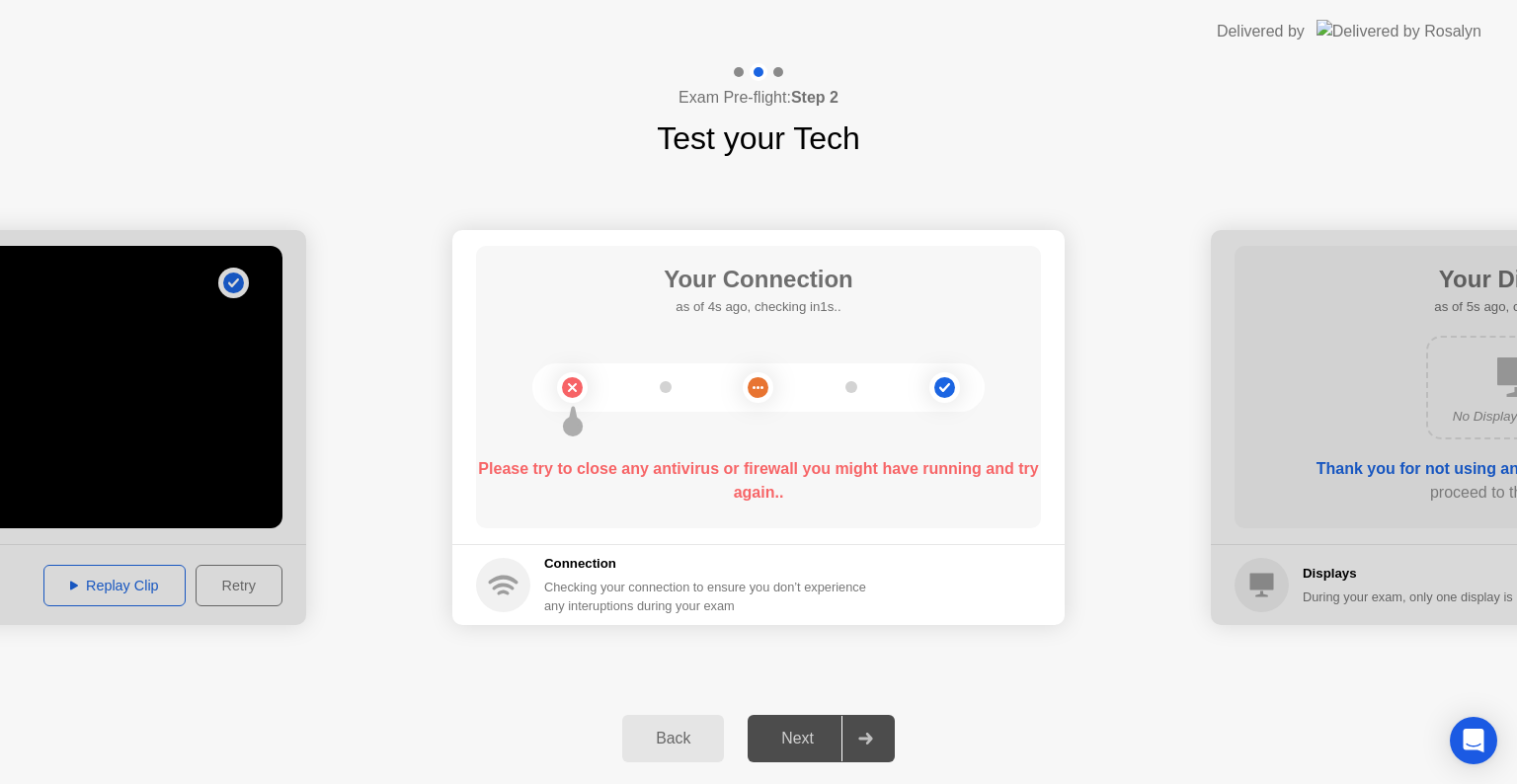 click on "Please try to close any antivirus or firewall you might have running and try again.." 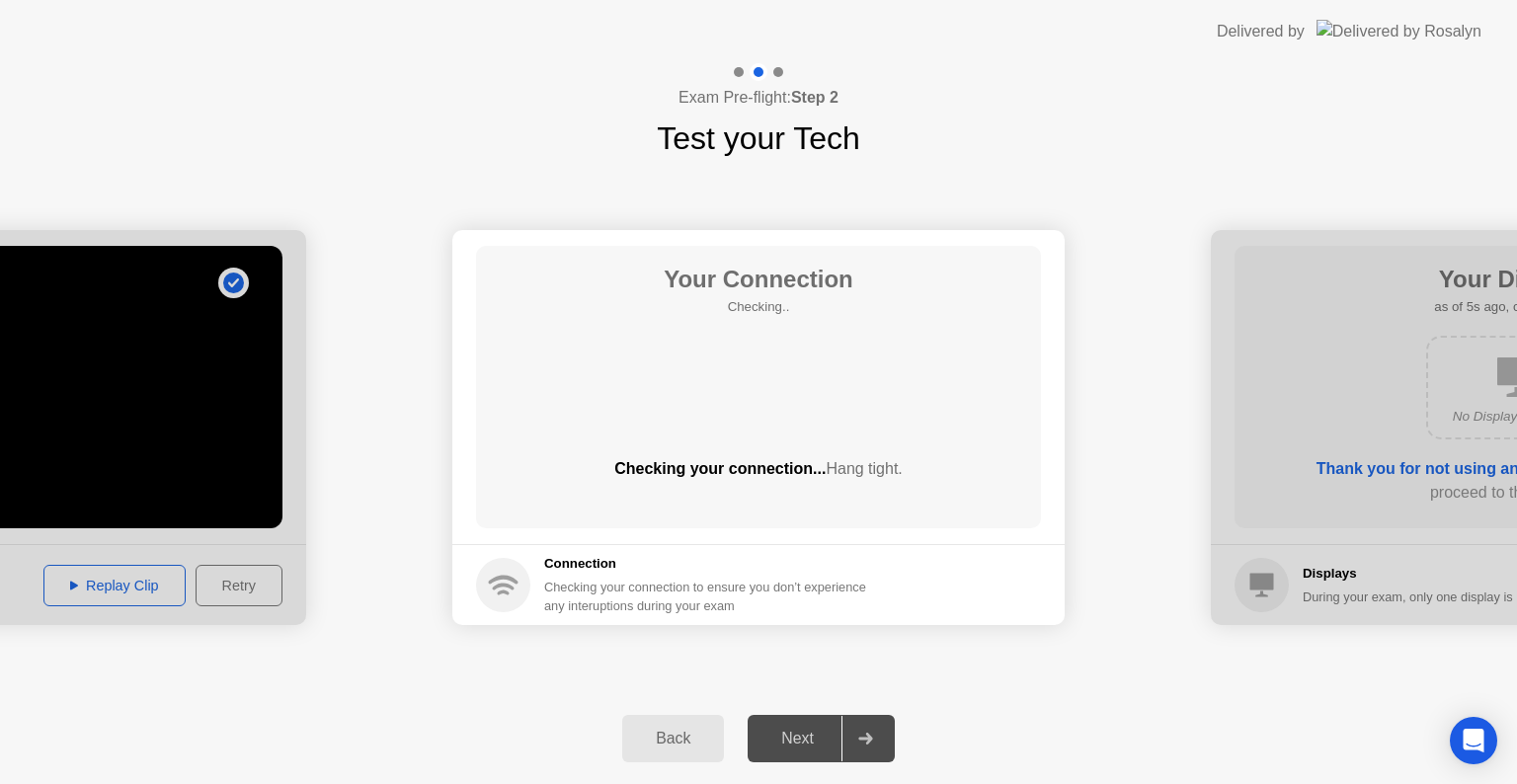 click on "Back" 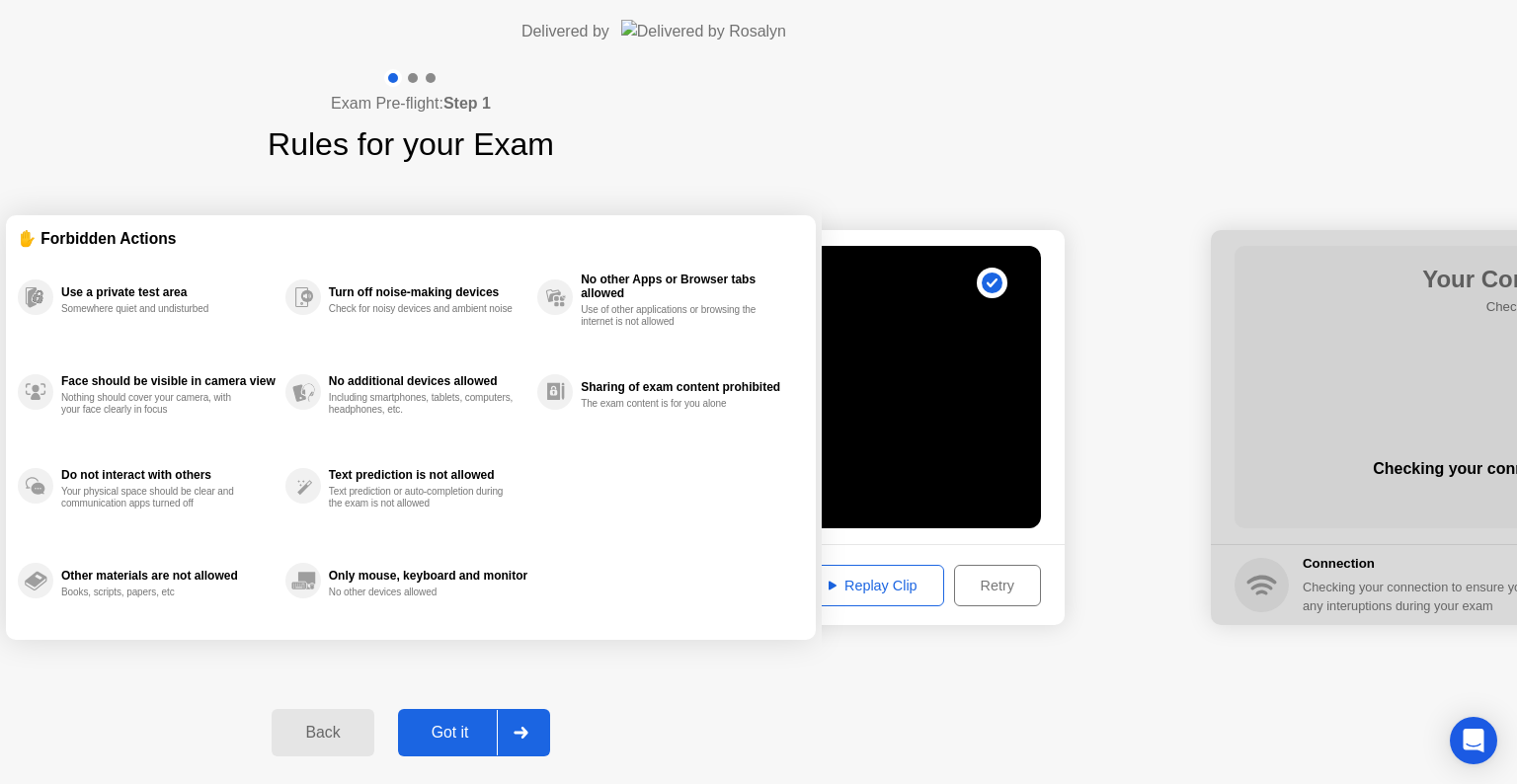 click on "Exam Pre-flight:  Step 1 Rules for your Exam ✋ Forbidden Actions Use a private test area Somewhere quiet and undisturbed Face should be visible in camera view Nothing should cover your camera, with your face clearly in focus Do not interact with others Your physical space should be clear and communication apps turned off Other materials are not allowed Books, scripts, papers, etc Turn off noise-making devices Check for noisy devices and ambient noise No additional devices allowed Including smartphones, tablets, computers, headphones, etc. Text prediction is not allowed Text prediction or auto-completion during the exam is not allowed Only mouse, keyboard and monitor No other devices allowed No other Apps or Browser tabs allowed Use of other applications or browsing the internet is not allowed Sharing of exam content prohibited The exam content is for you alone Back Got it" 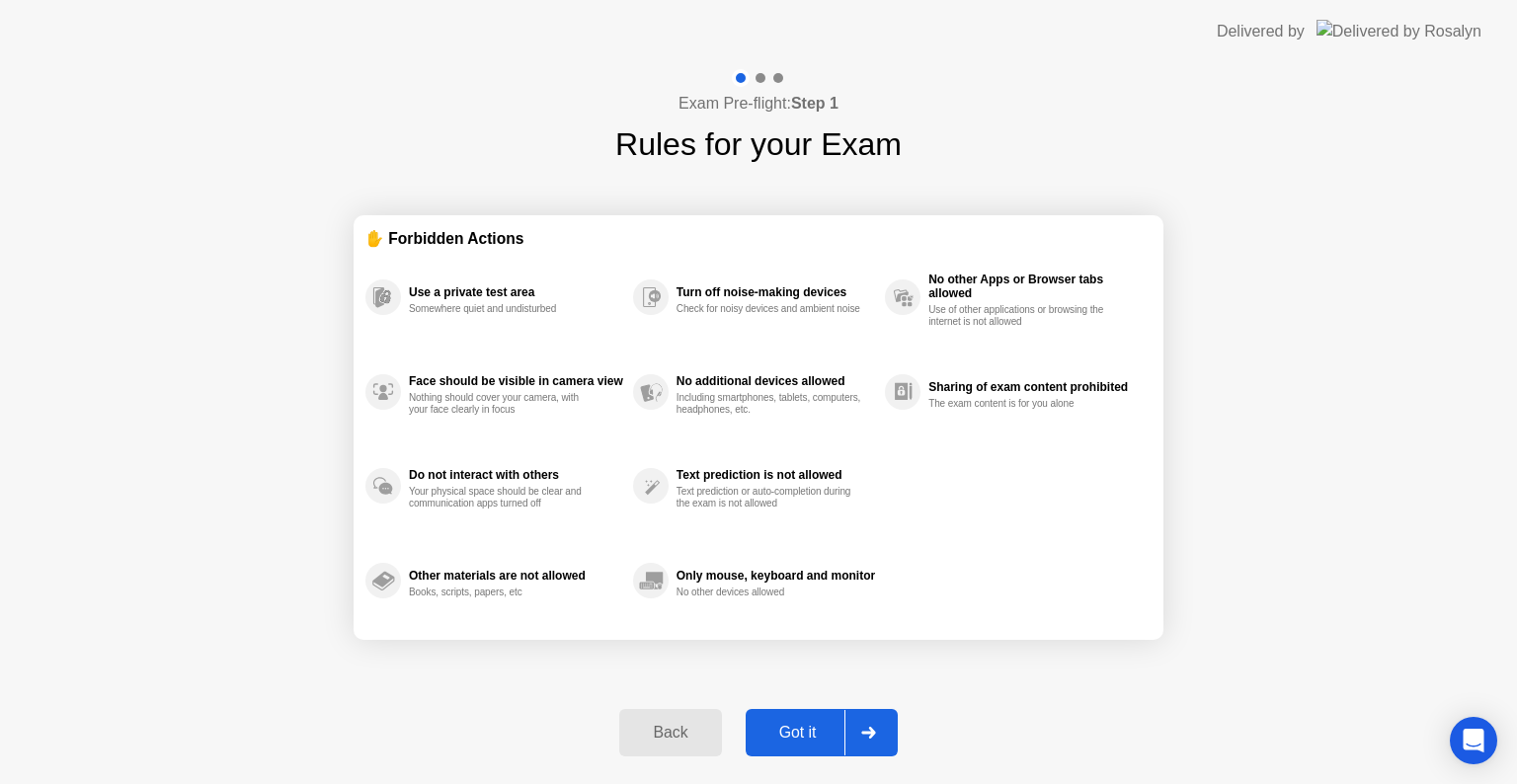 click 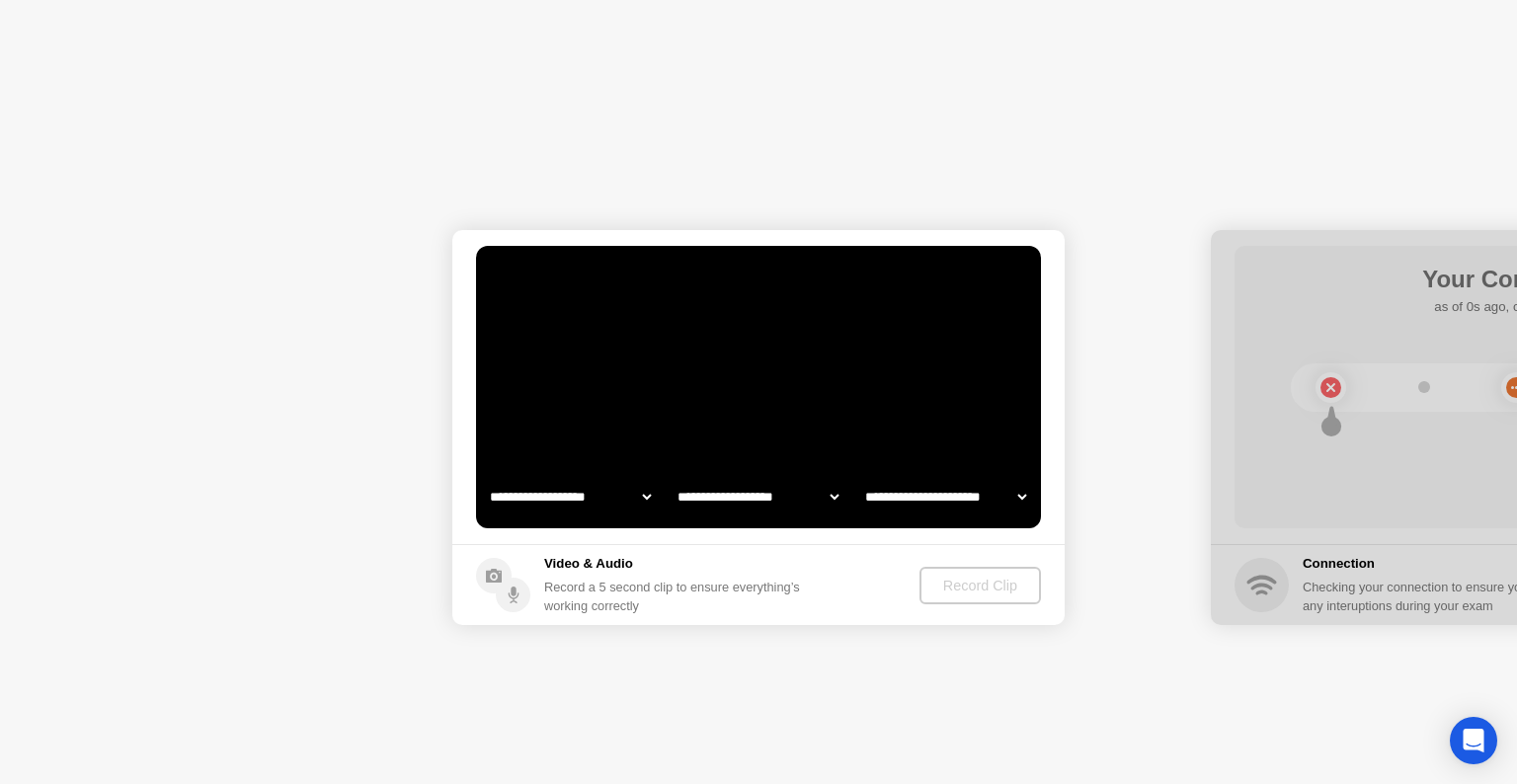 click 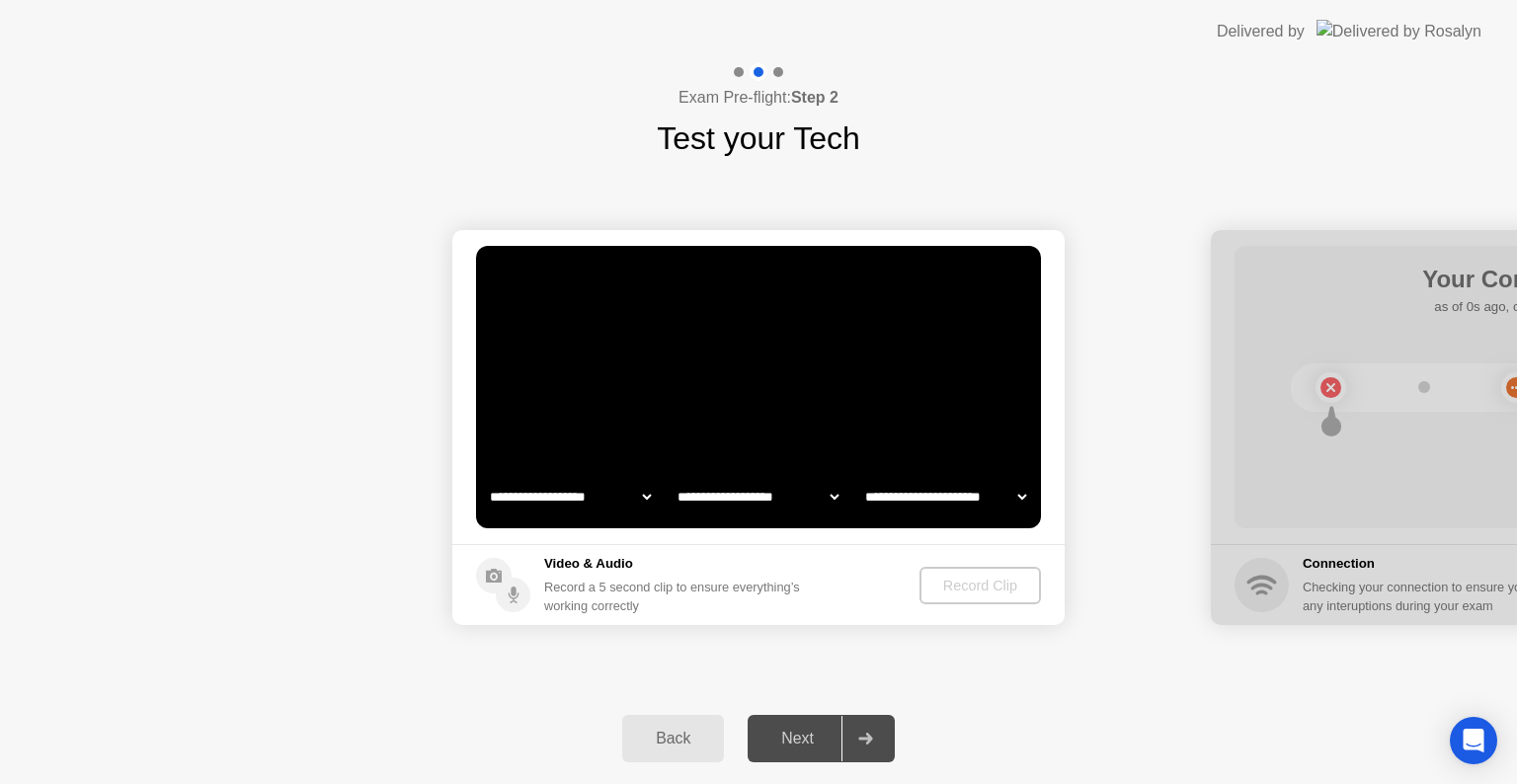 select on "**********" 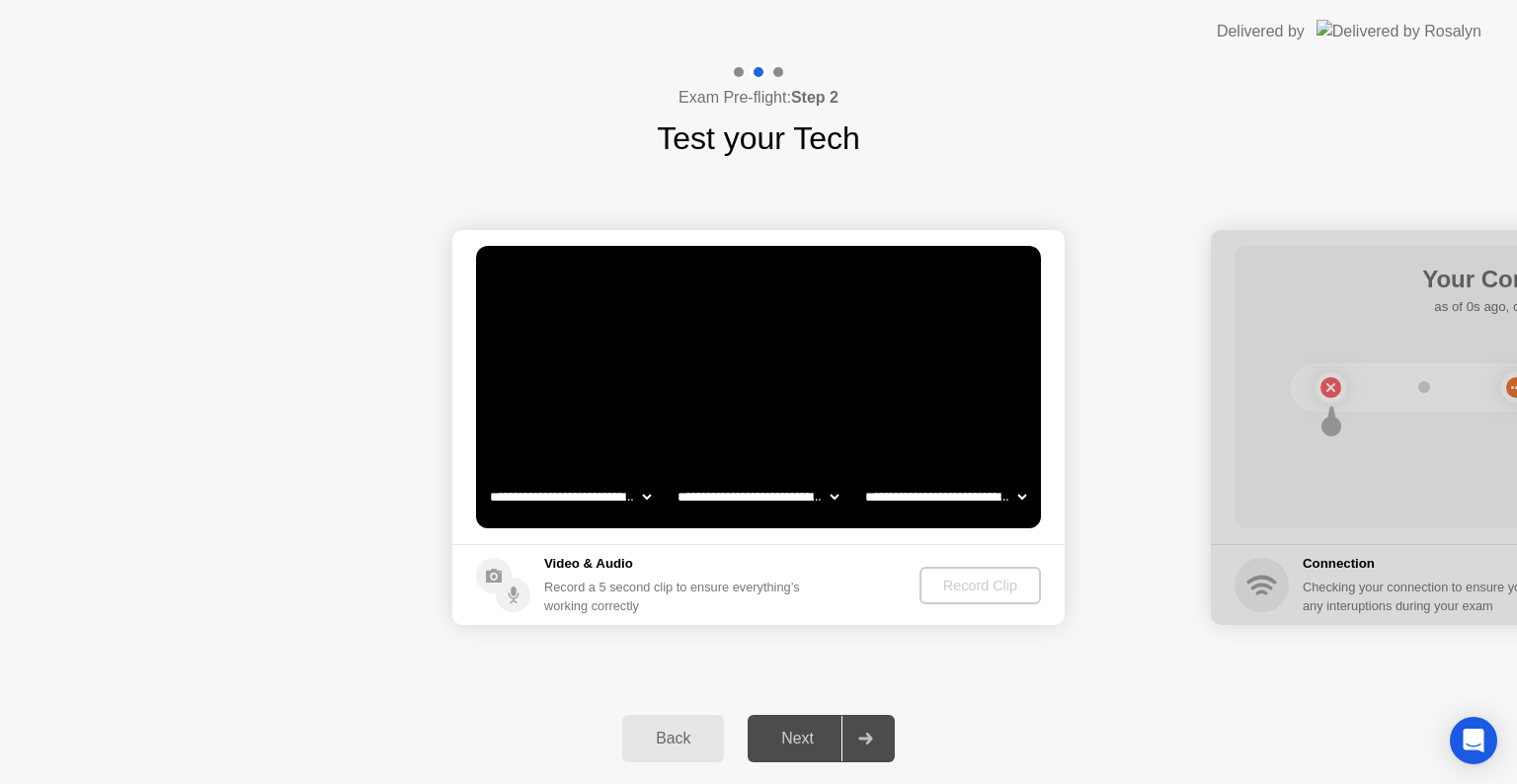 click on "**********" 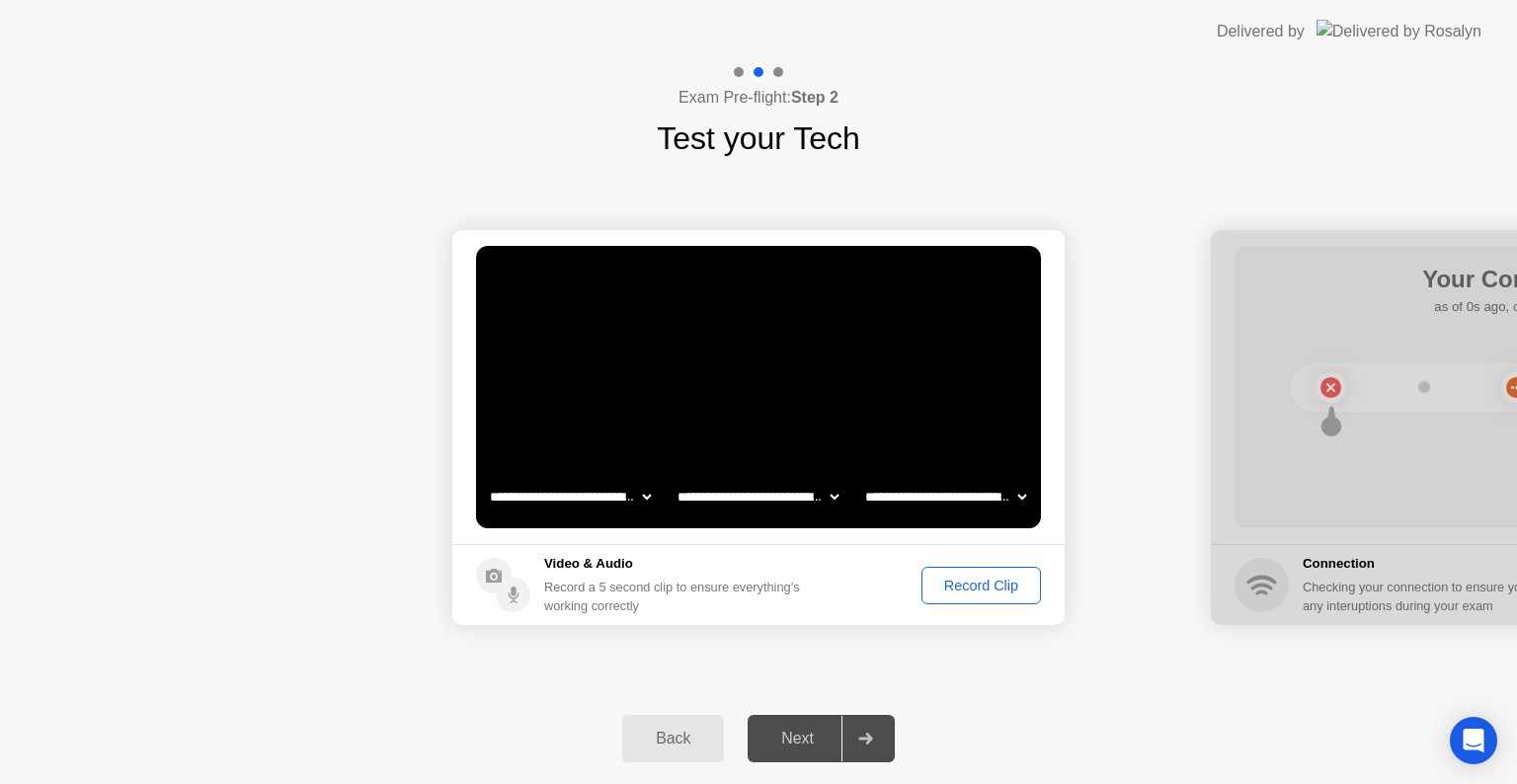 click on "Record Clip" 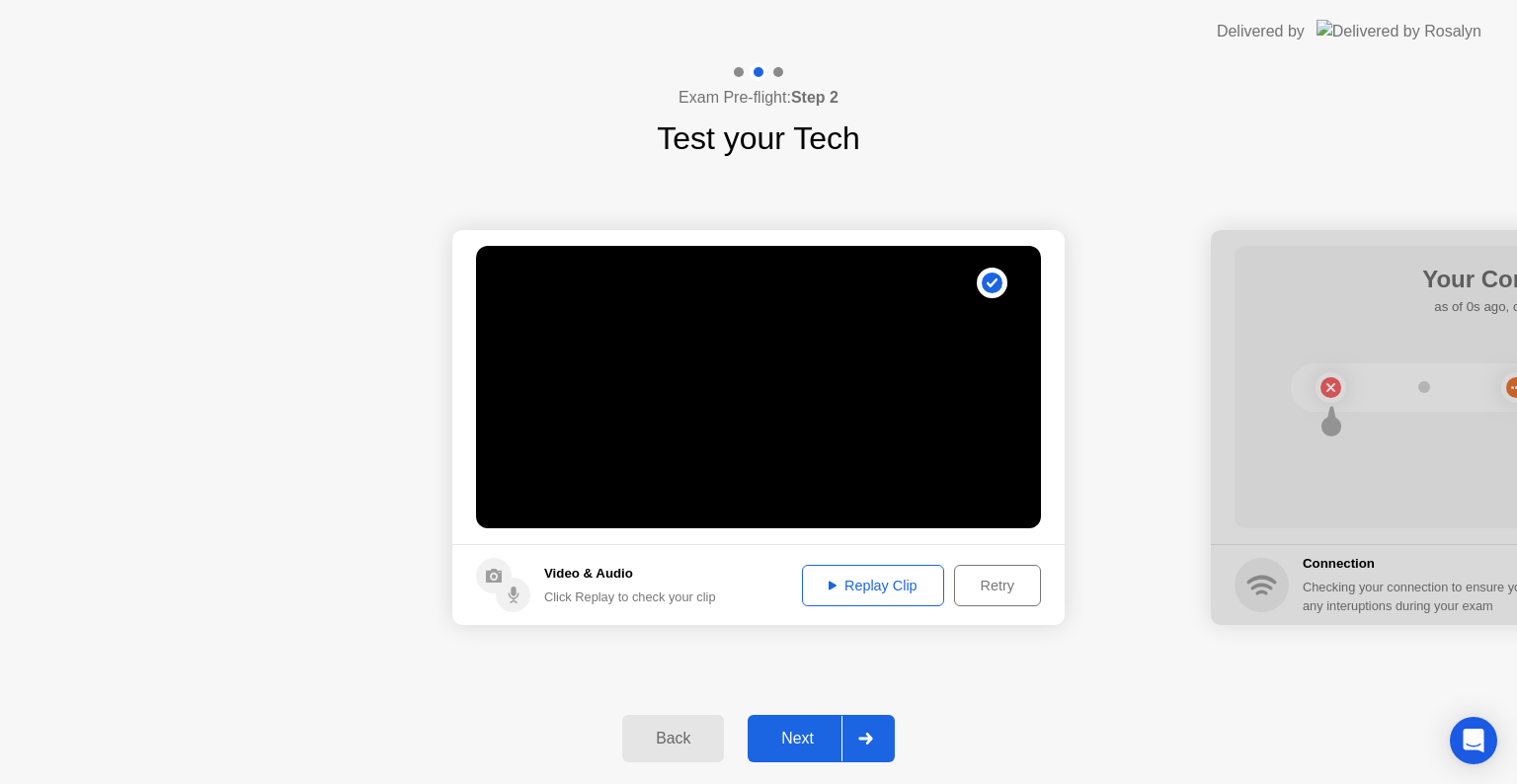 click 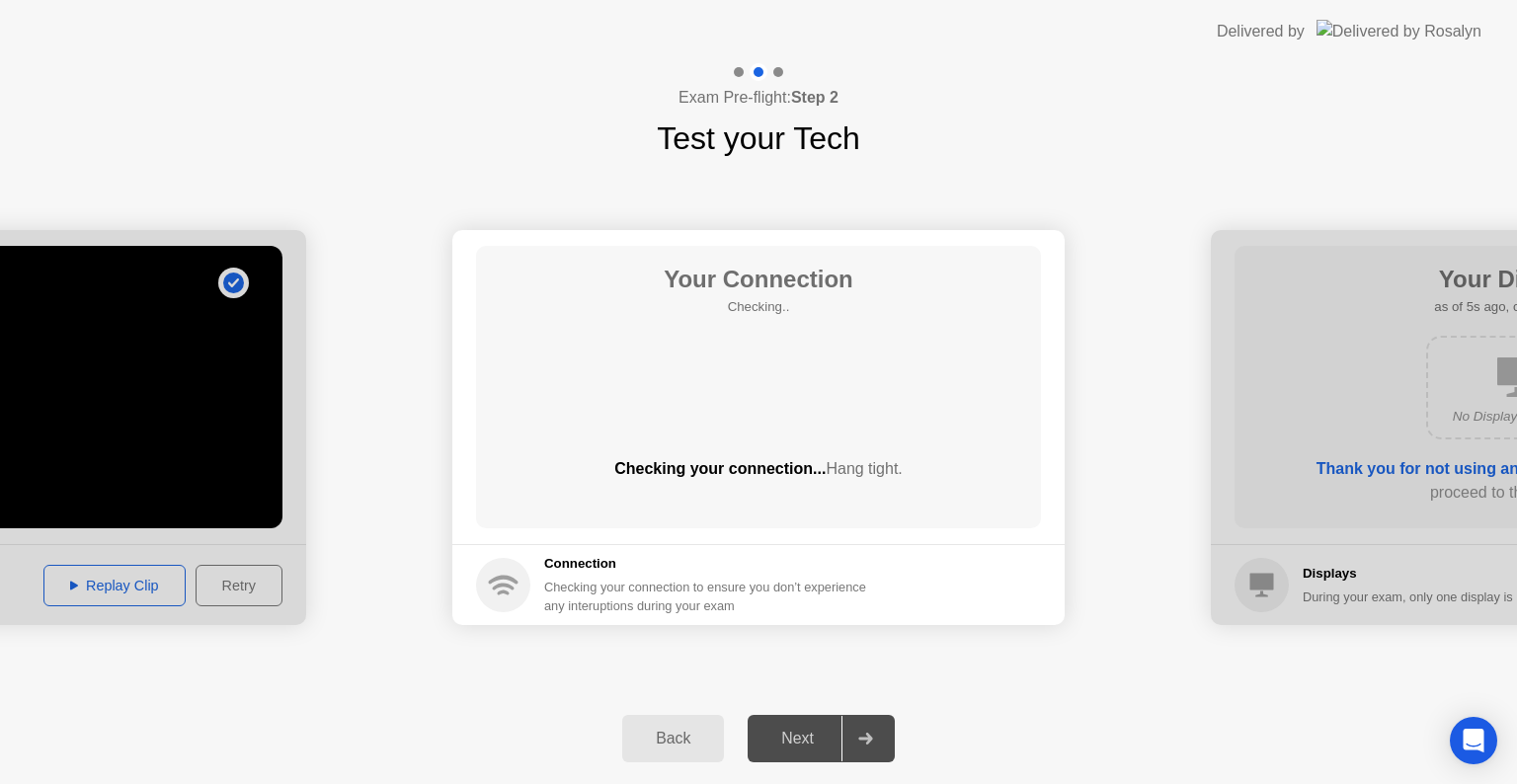 click on "**********" 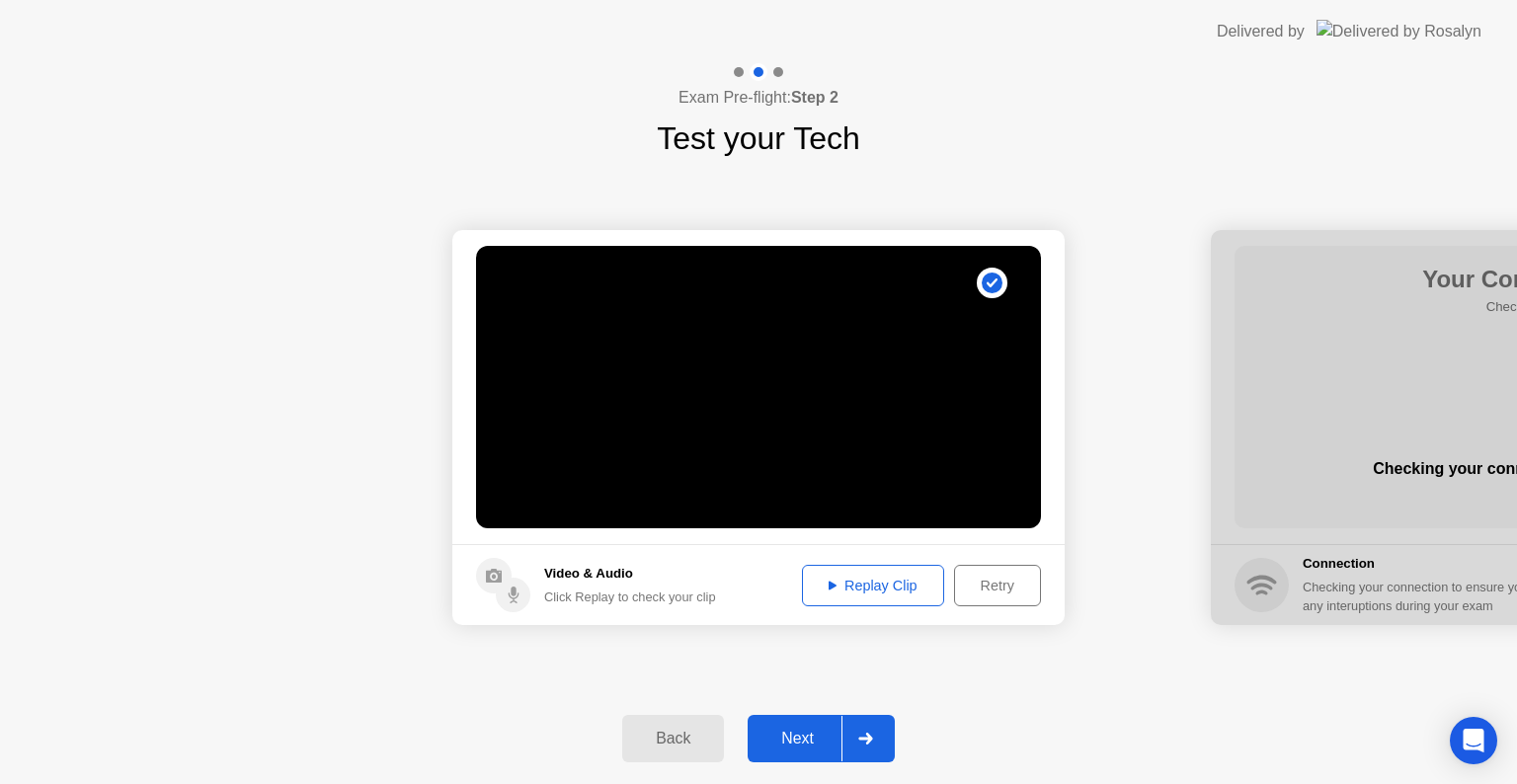 click on "Back" 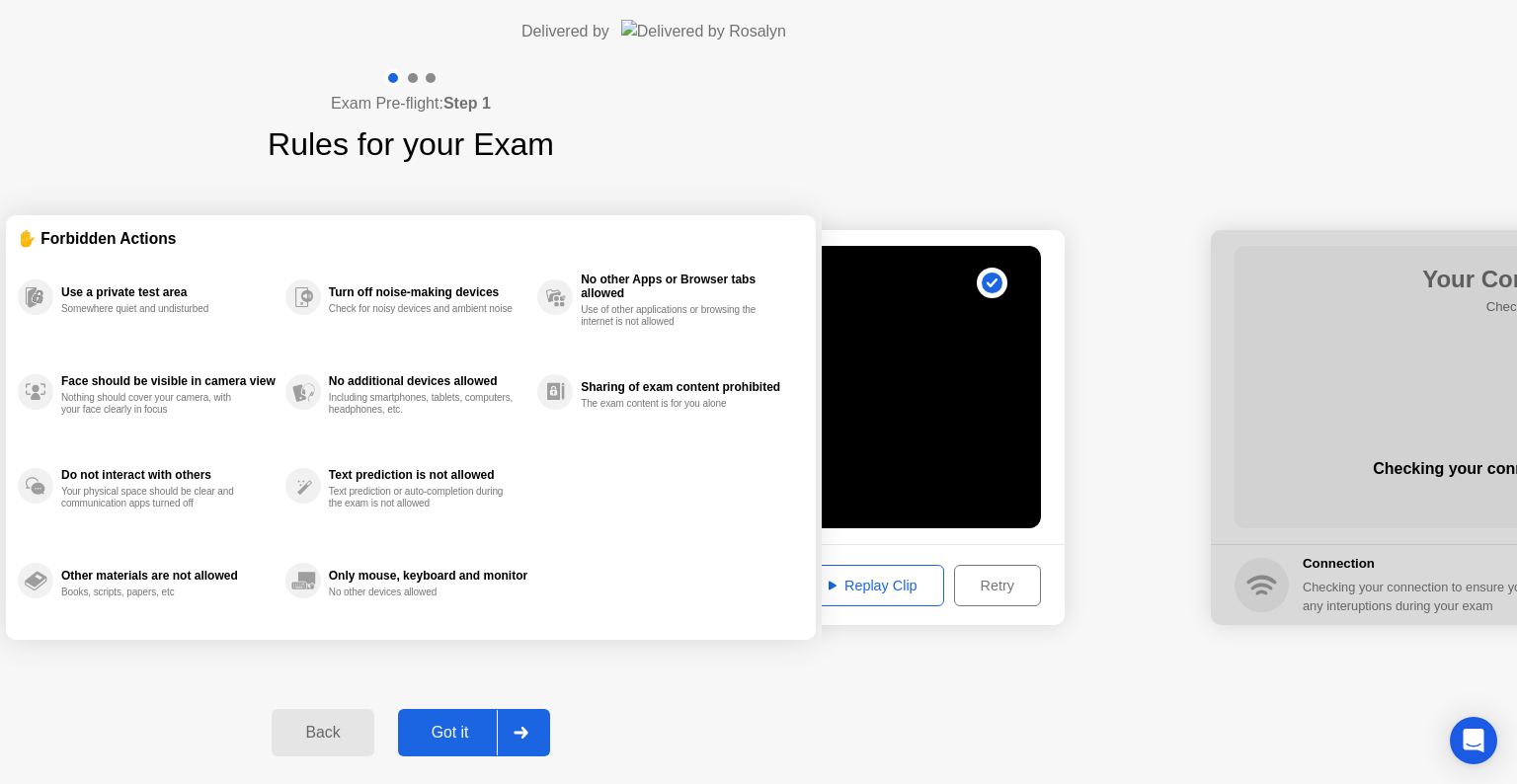 click on "Back" 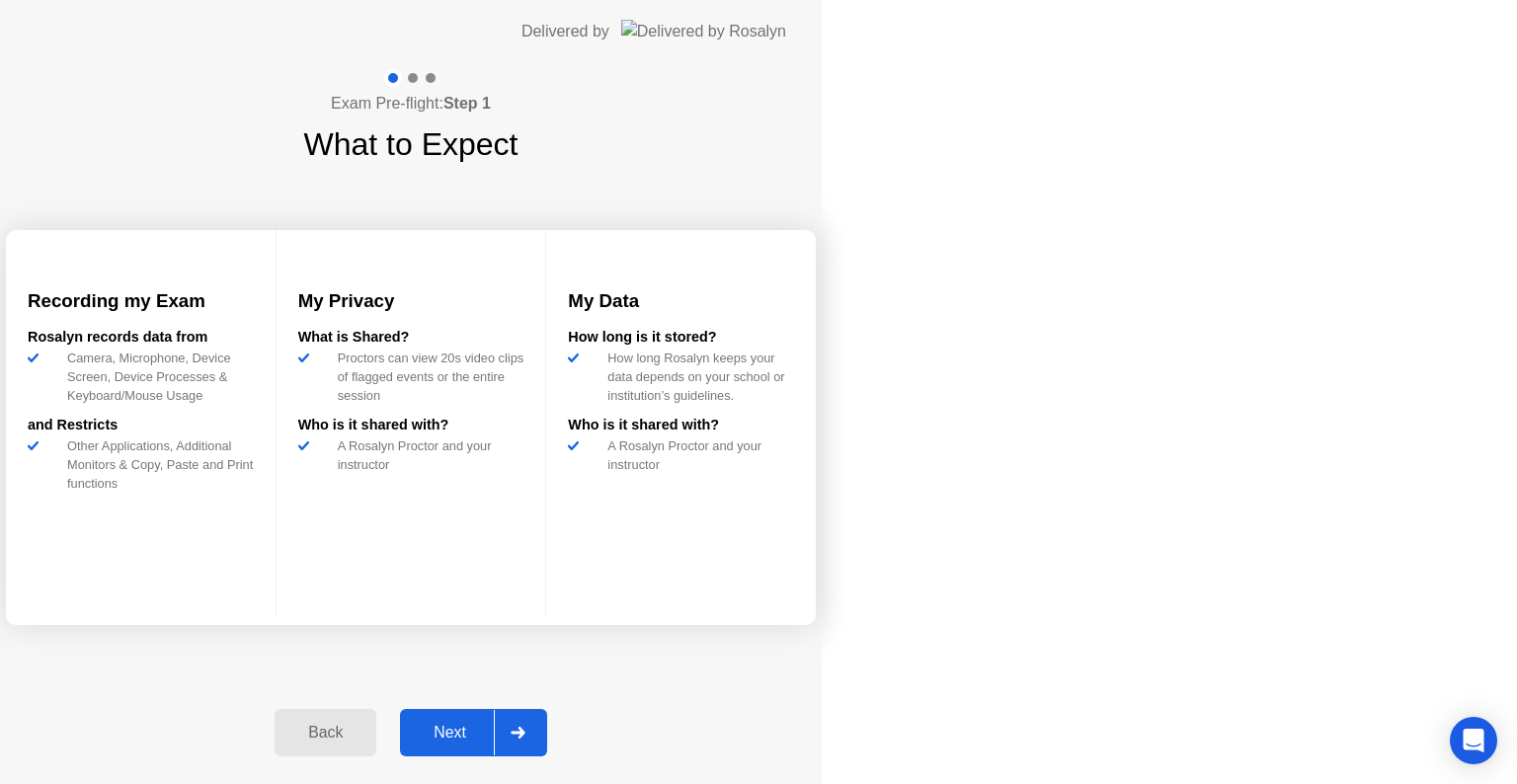 click on "Back" 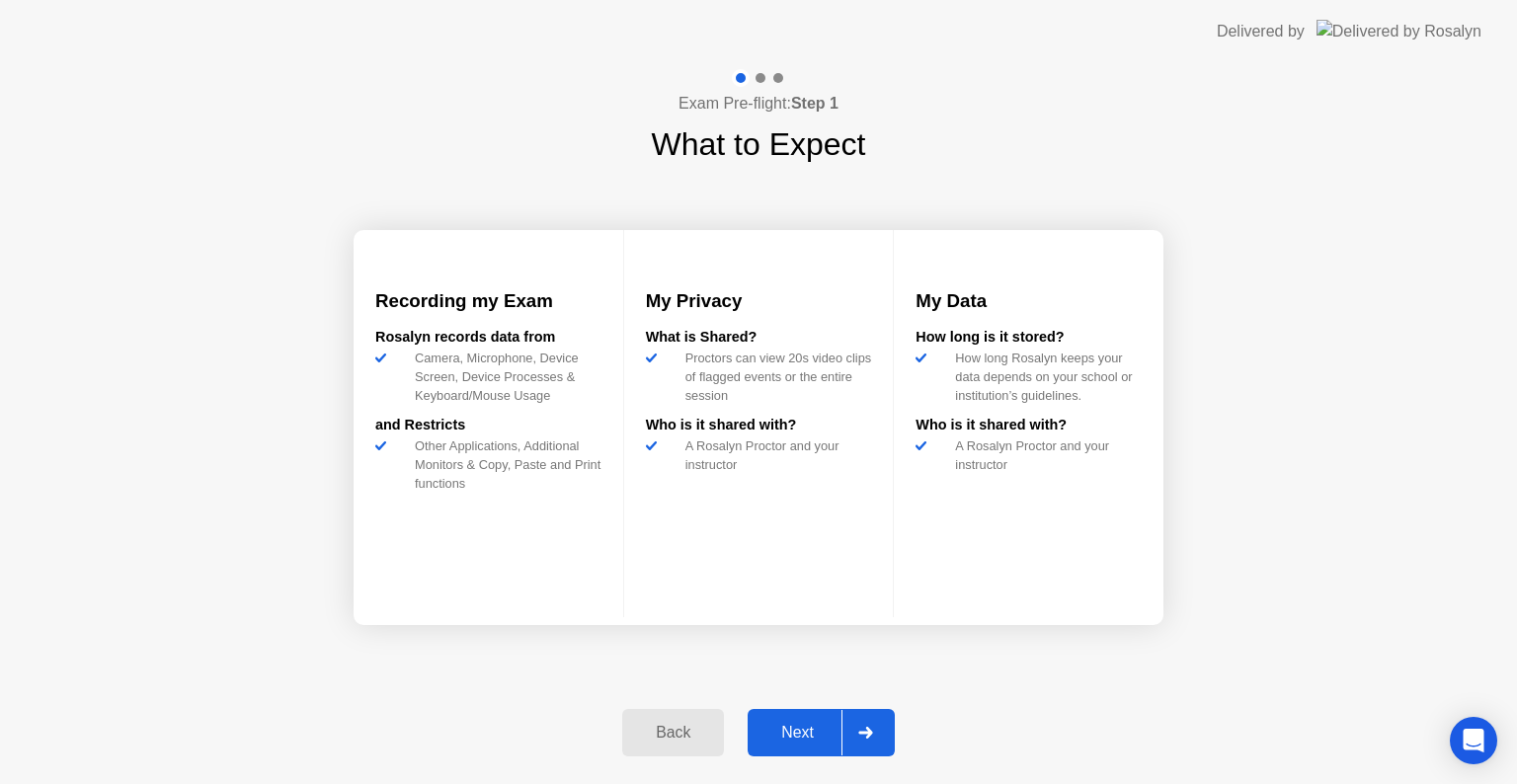 click on "Exam Pre-flight:  5 min Find a quiet place and prepare for your exam 1 2 3 What to Expect A quick summary of how we’re ensuring a fair environment for you Test your Tech We’ll make sure your video, audio and connectivity is 👌 Flash your ID Have your ID card handy  to verify it’s you Hit Go Your exam starts at your command Get Started" 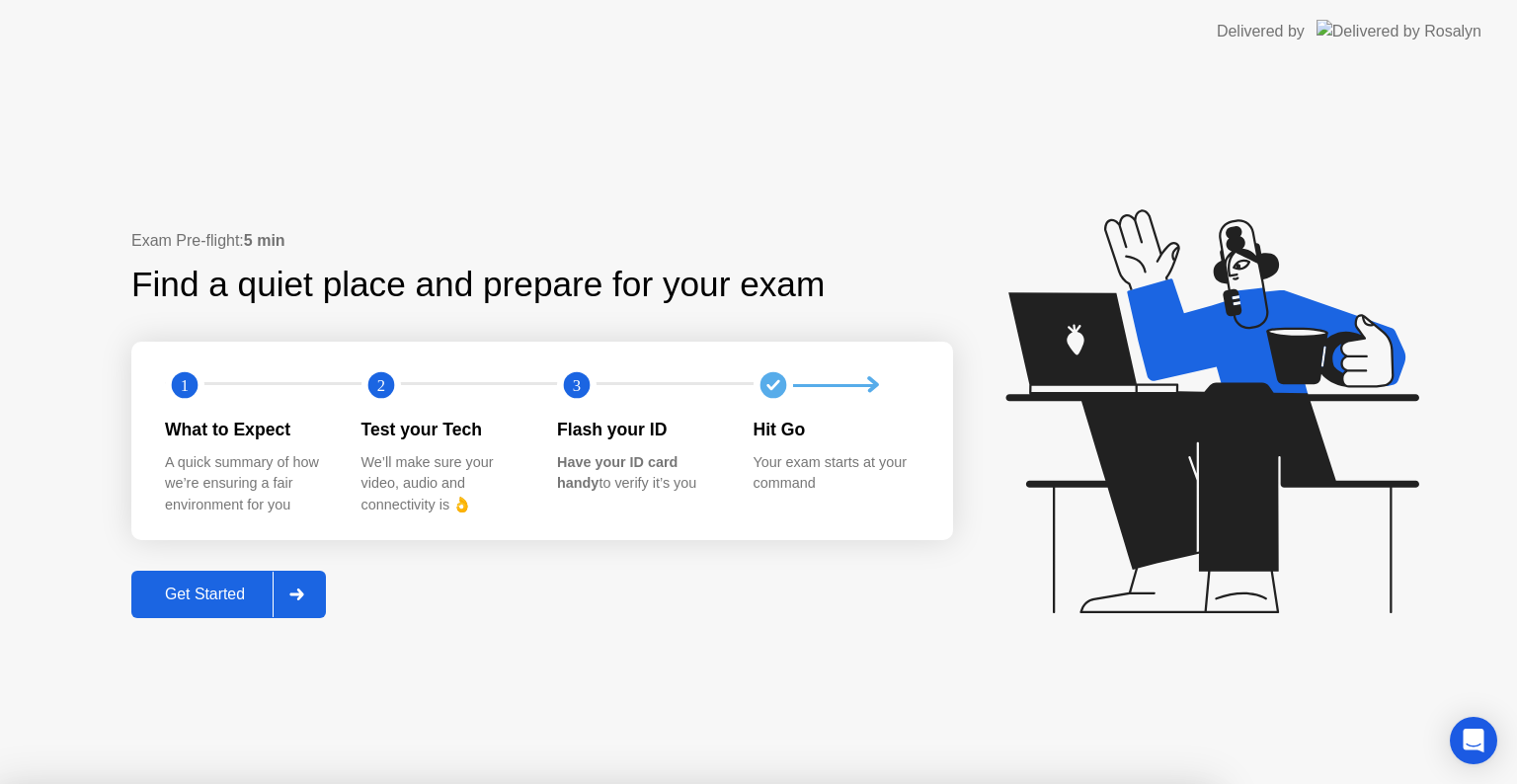click on "Yes" at bounding box center [559, 896] 